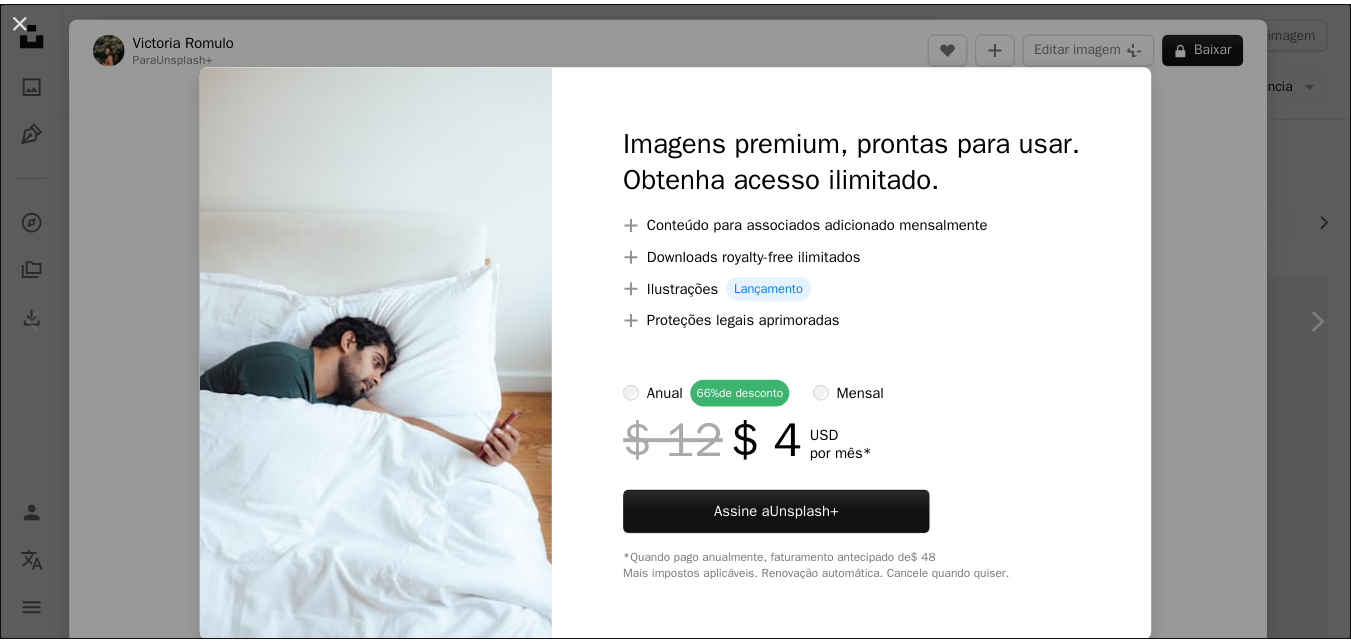 scroll, scrollTop: 313, scrollLeft: 0, axis: vertical 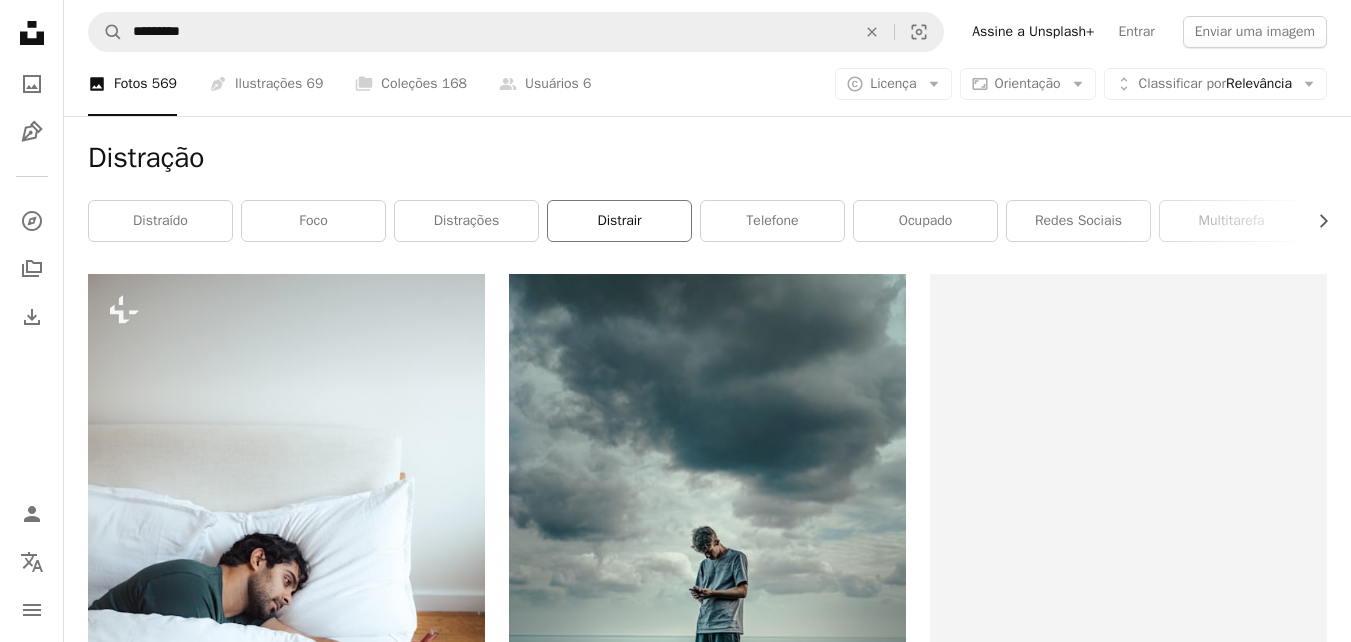 click on "distrair" at bounding box center (619, 221) 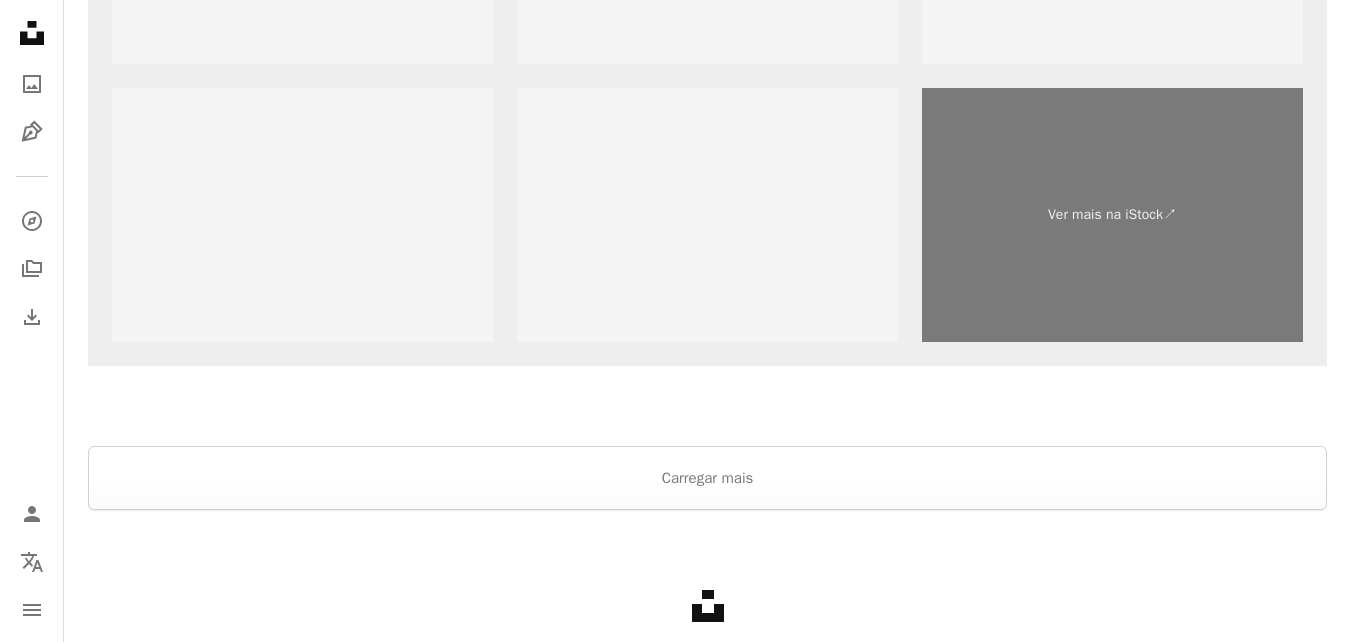 scroll, scrollTop: 3917, scrollLeft: 0, axis: vertical 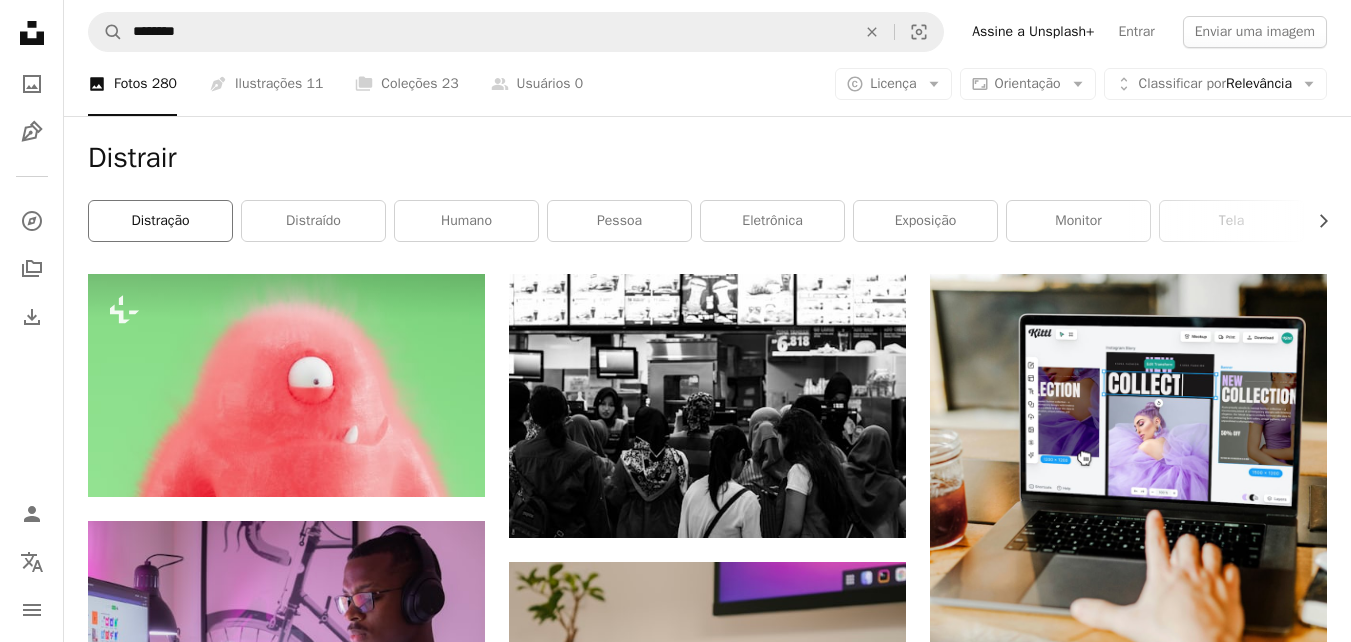 click on "distração" at bounding box center [160, 221] 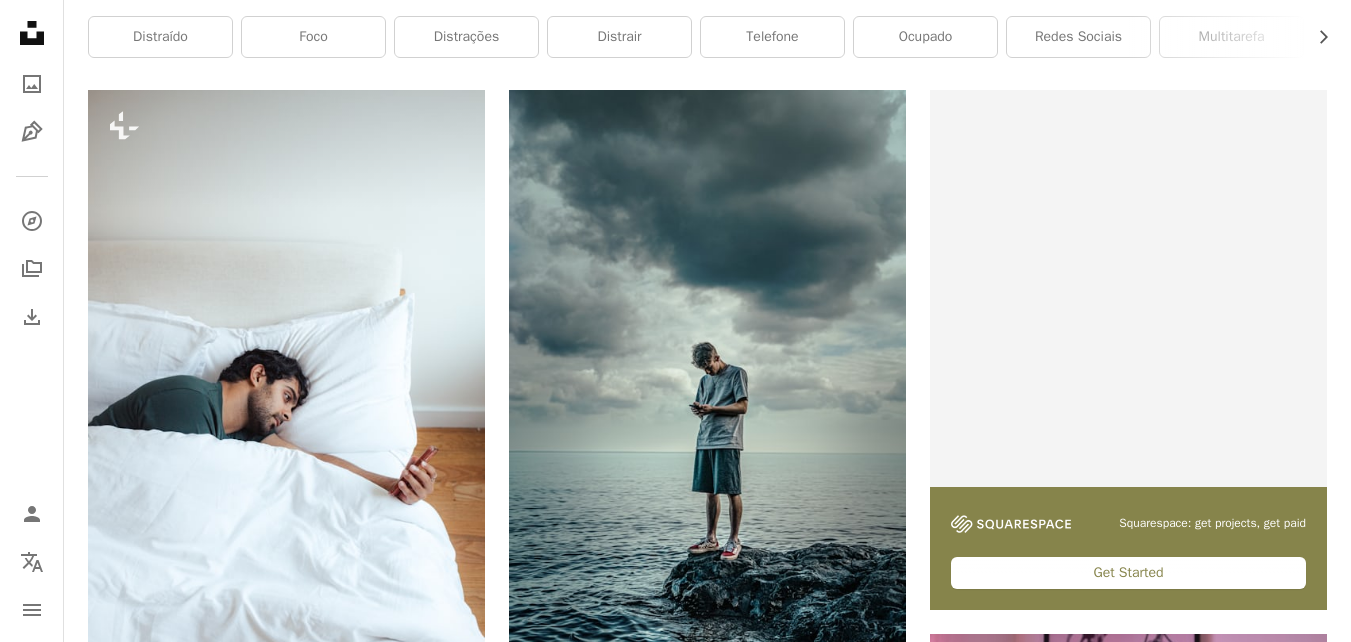 scroll, scrollTop: 0, scrollLeft: 0, axis: both 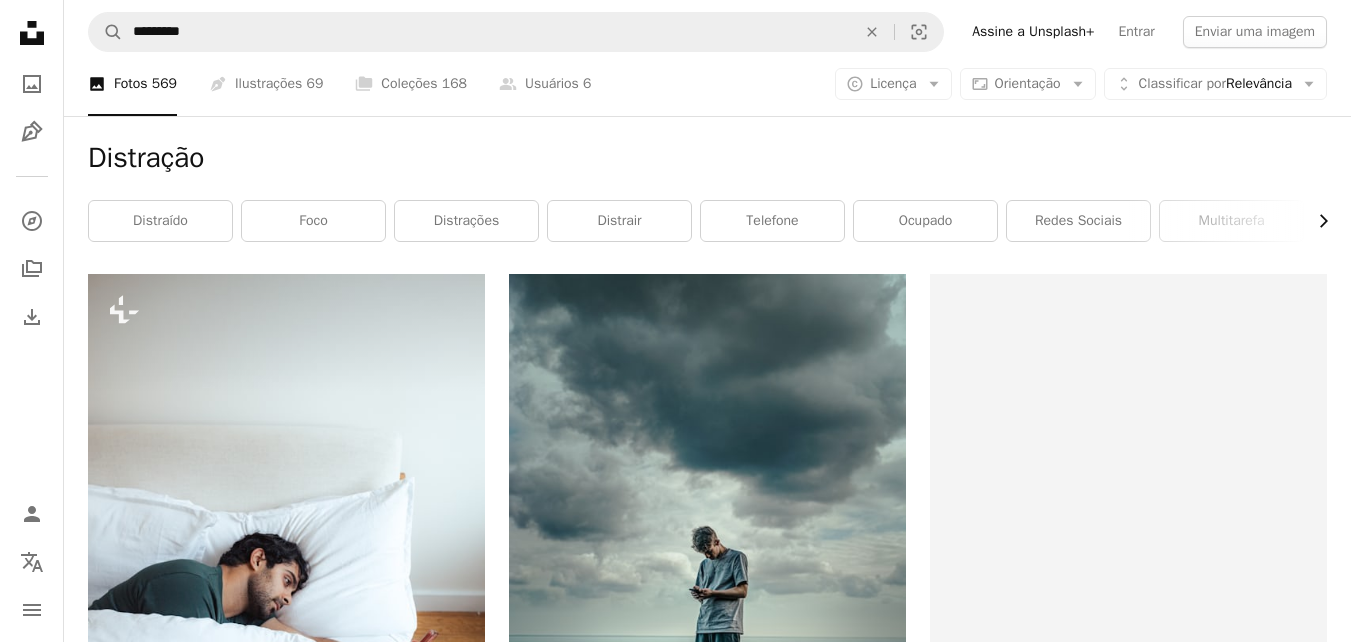 click on "Chevron right" 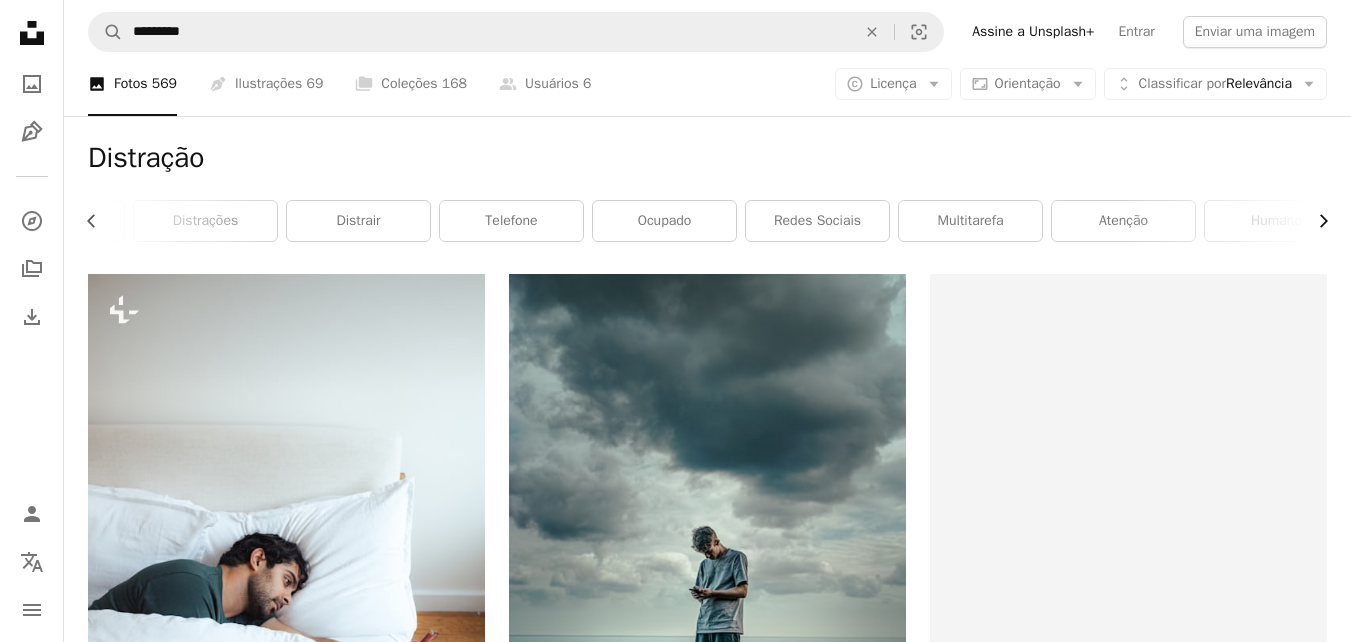 scroll, scrollTop: 0, scrollLeft: 300, axis: horizontal 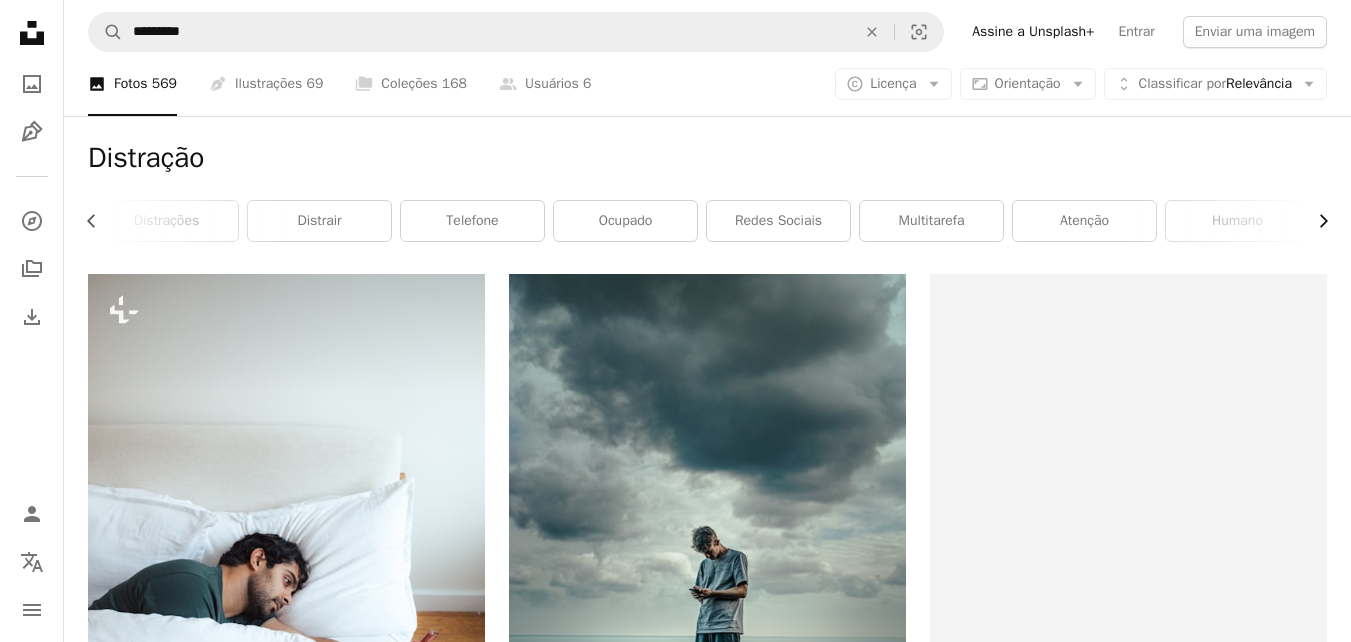 click on "Chevron right" 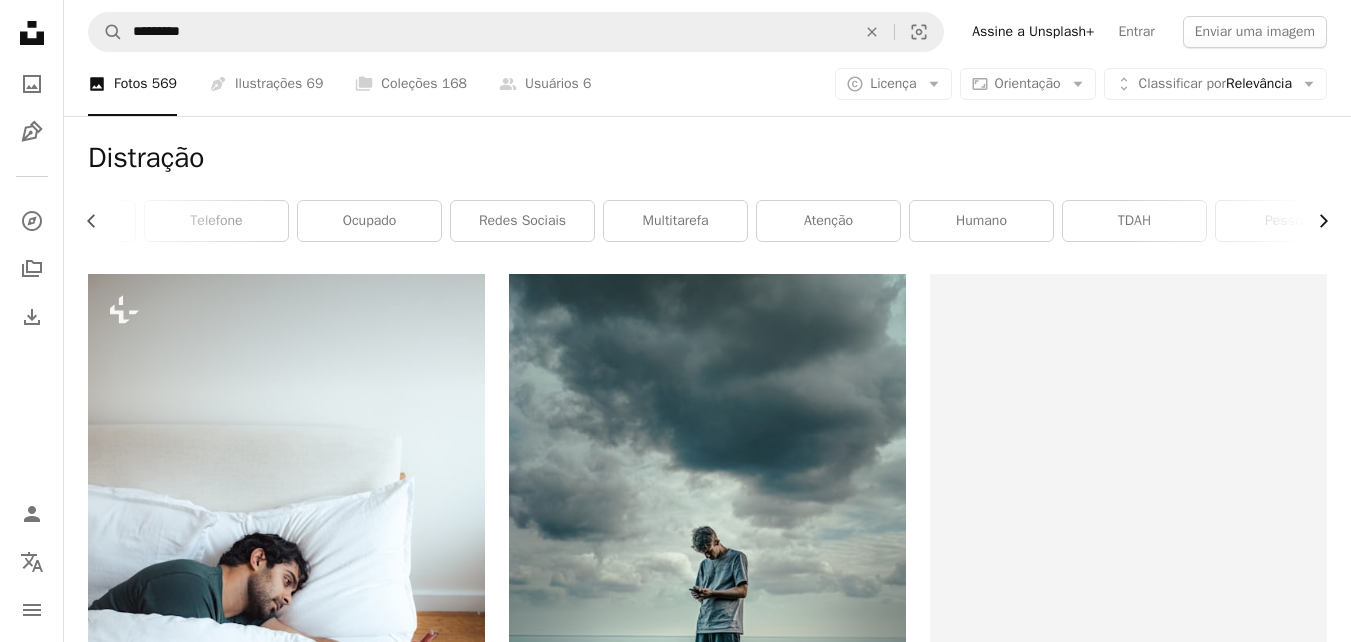 scroll, scrollTop: 0, scrollLeft: 589, axis: horizontal 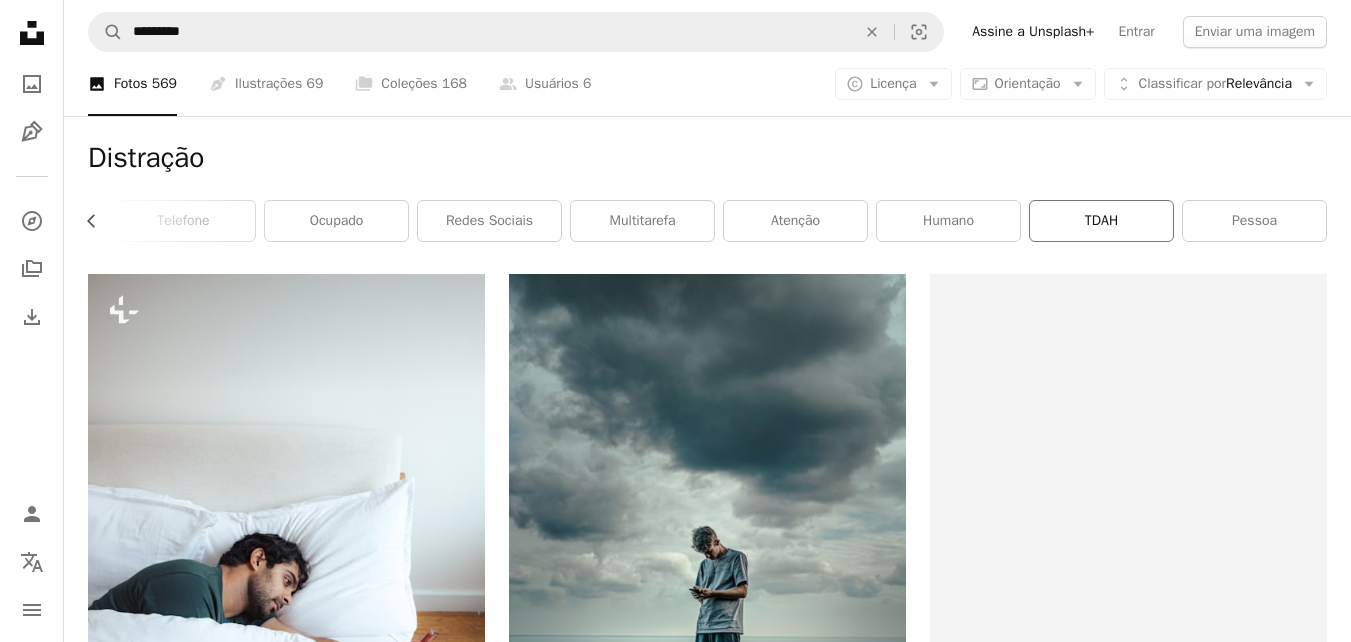 click on "TDAH" at bounding box center [1101, 221] 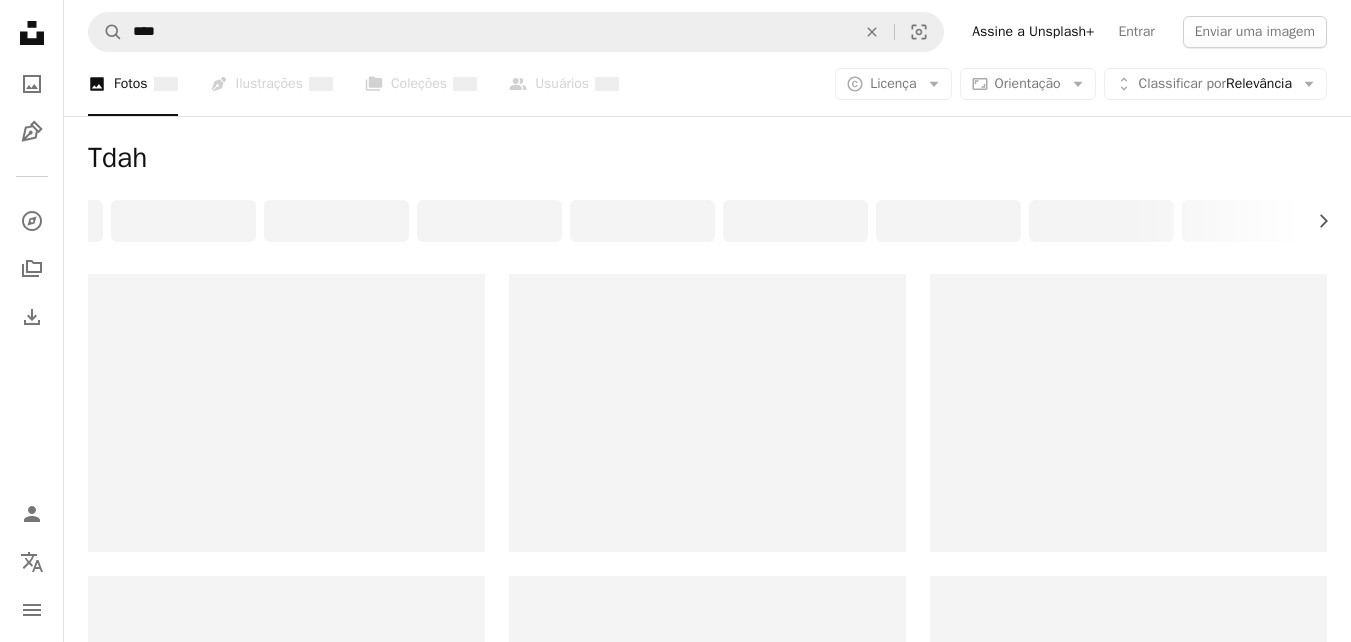 scroll, scrollTop: 0, scrollLeft: 0, axis: both 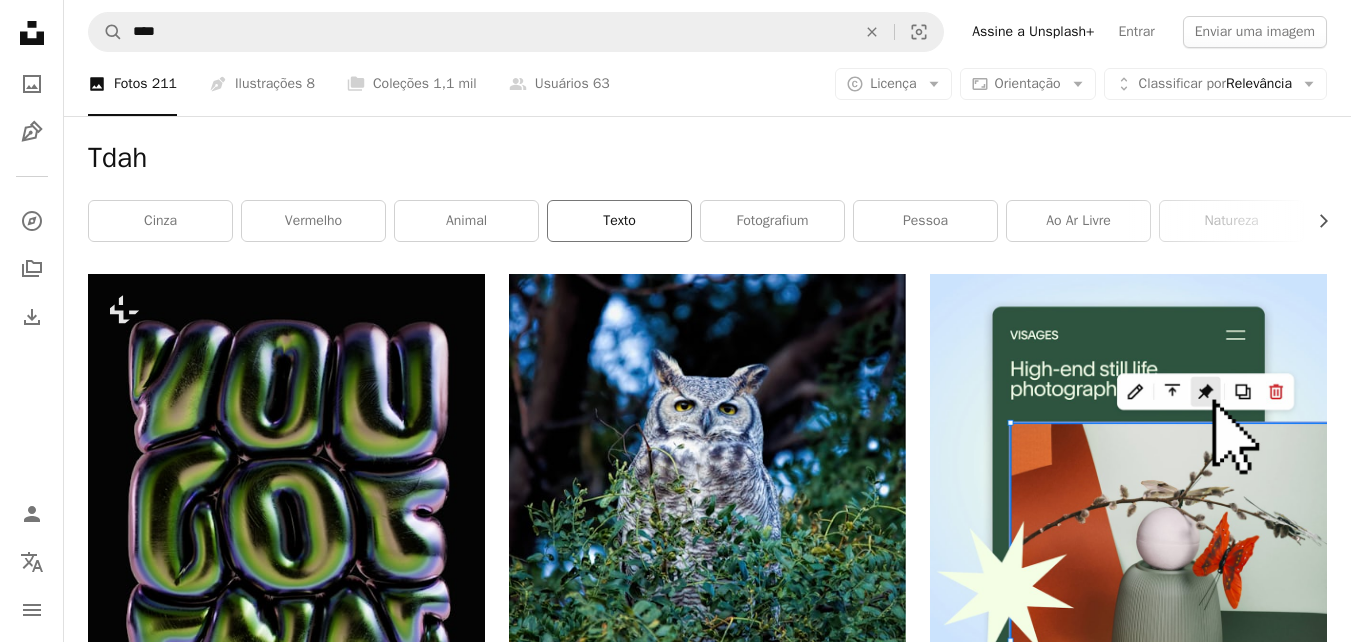 click on "Texto" at bounding box center (619, 221) 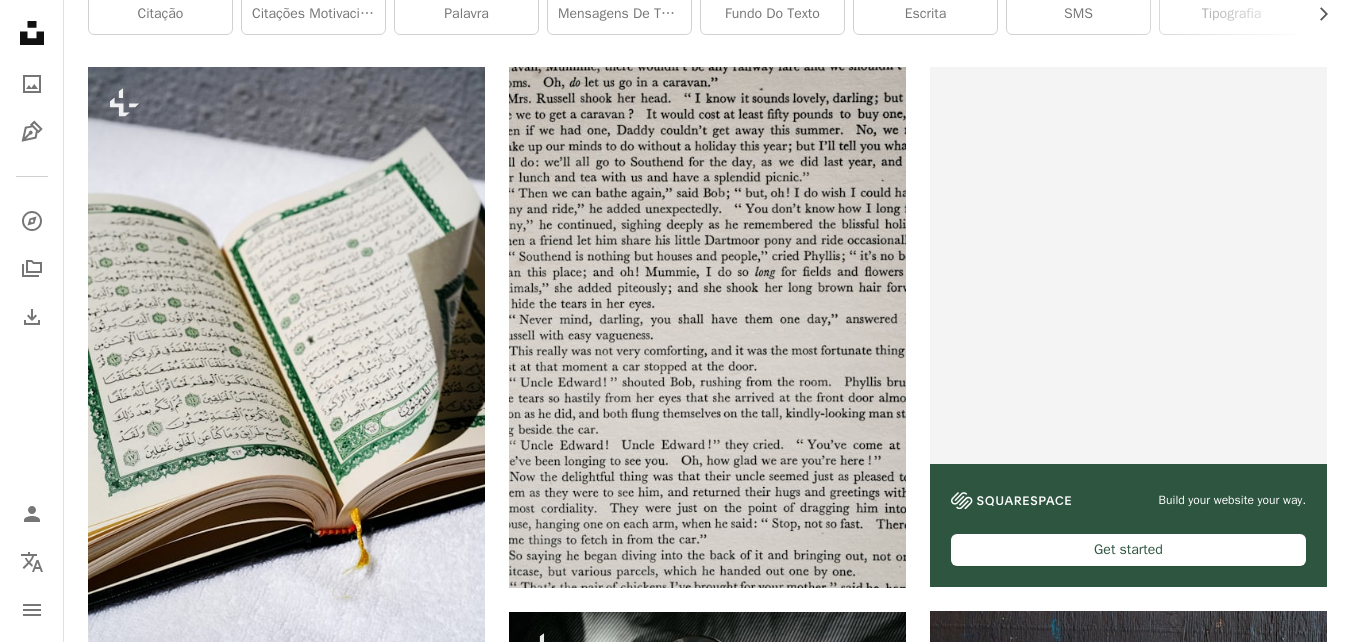 scroll, scrollTop: 0, scrollLeft: 0, axis: both 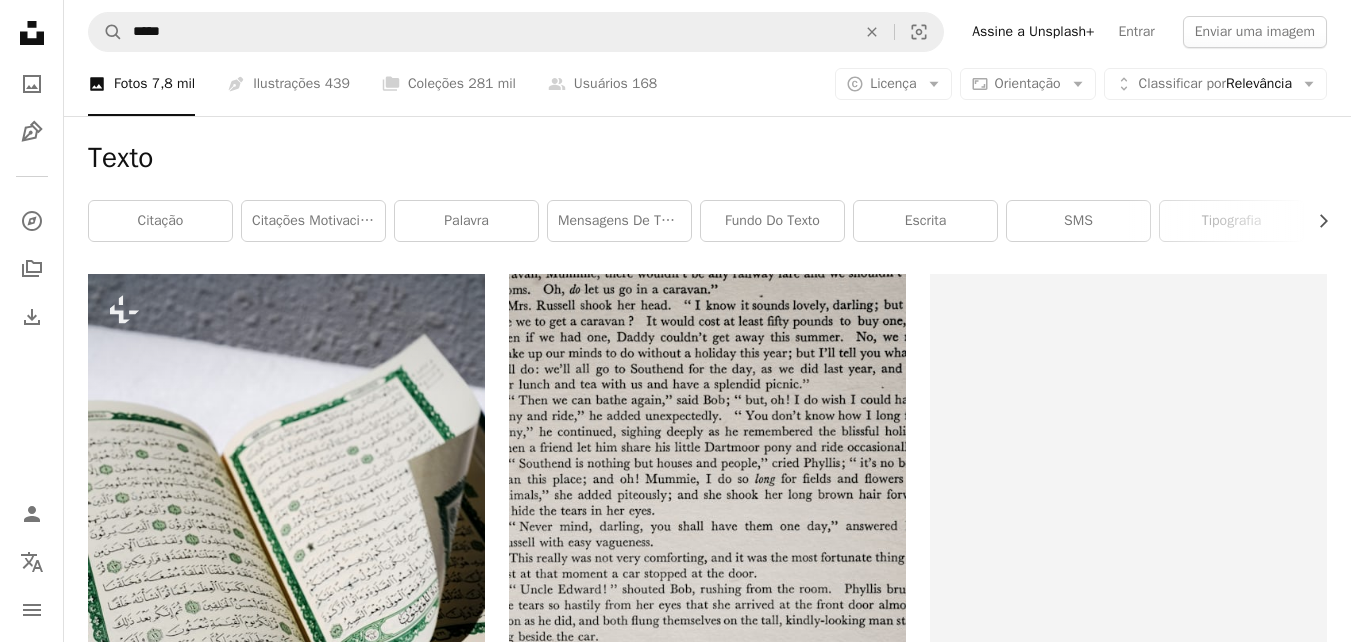 click on "Texto Chevron right citação Citações motivacionais palavra mensagens de texto fundo do texto escrita SMS tipografia textura 2025 símbolo Corão" at bounding box center (707, 195) 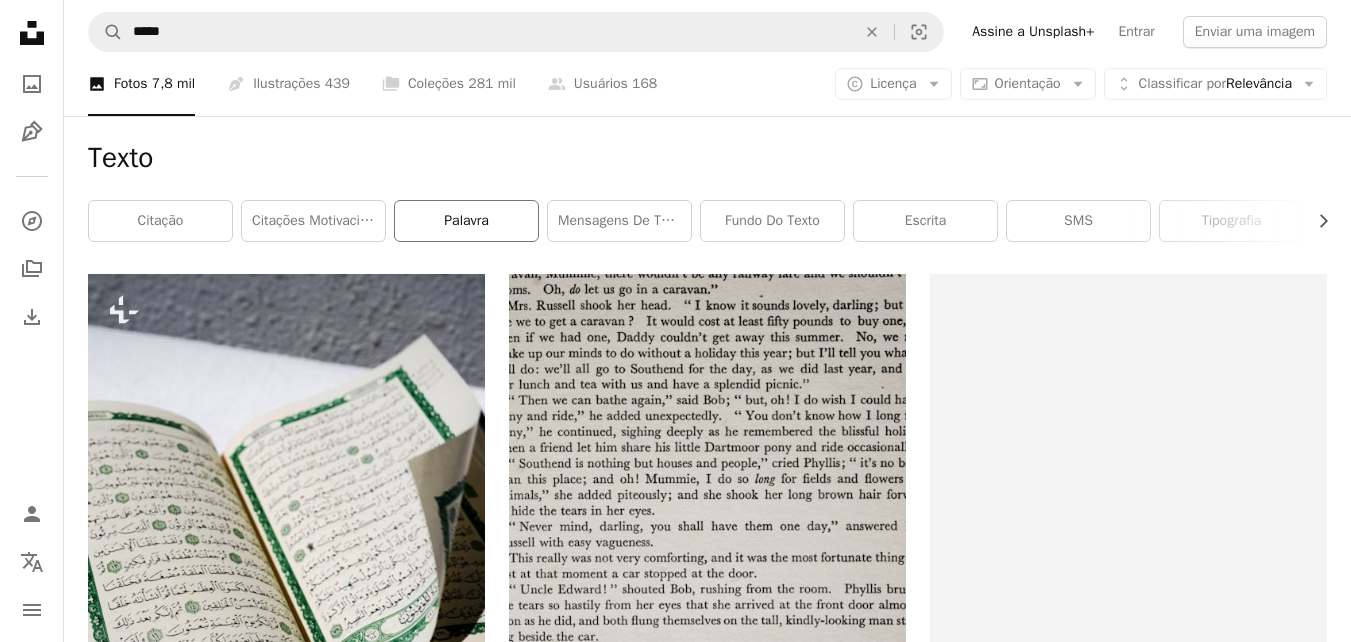 click on "palavra" at bounding box center (466, 221) 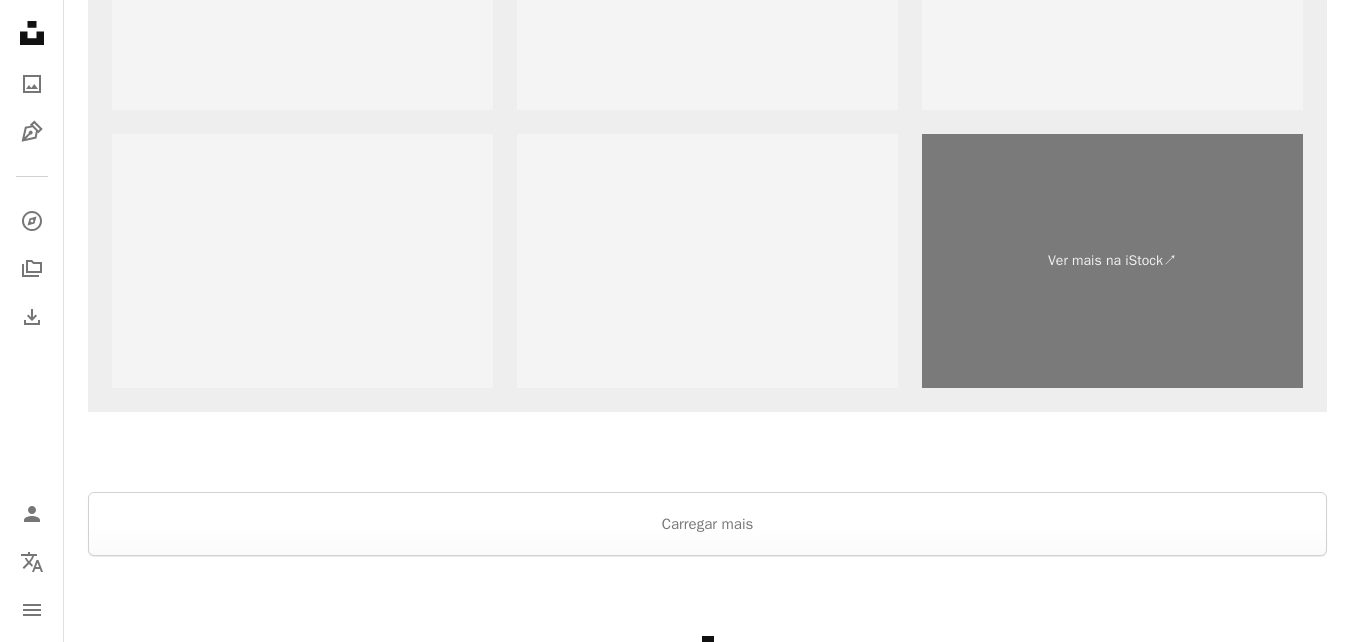scroll, scrollTop: 3709, scrollLeft: 0, axis: vertical 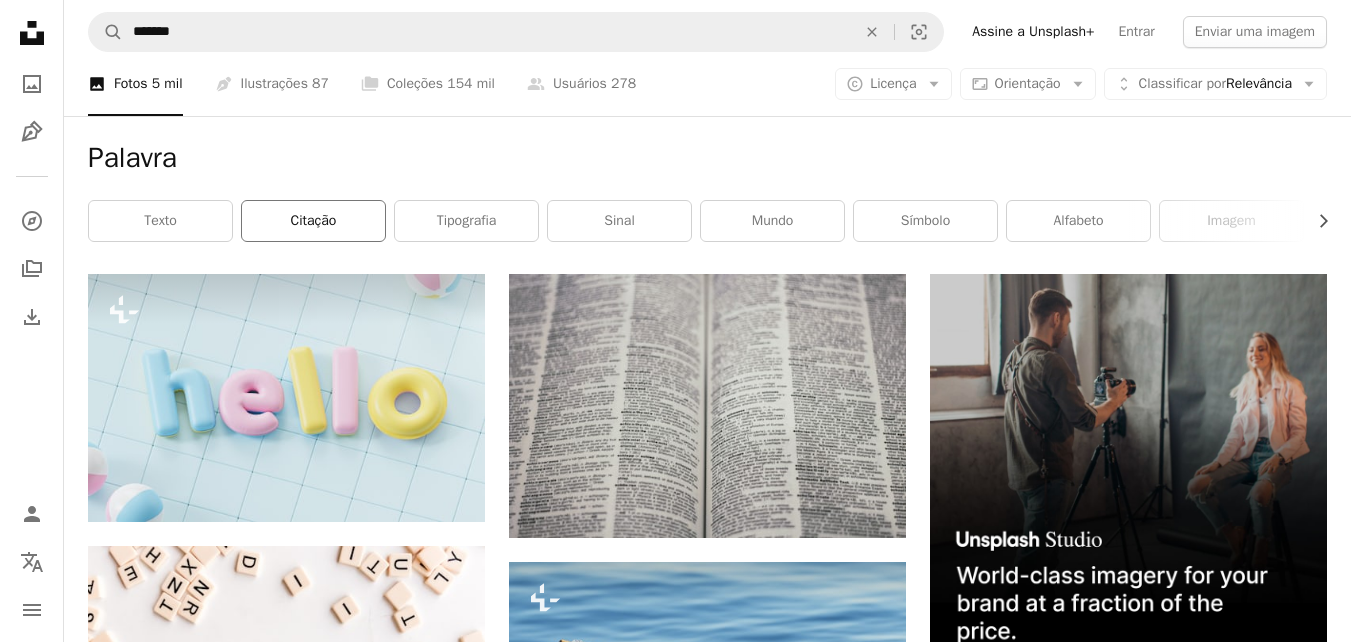 click on "citação" at bounding box center (313, 221) 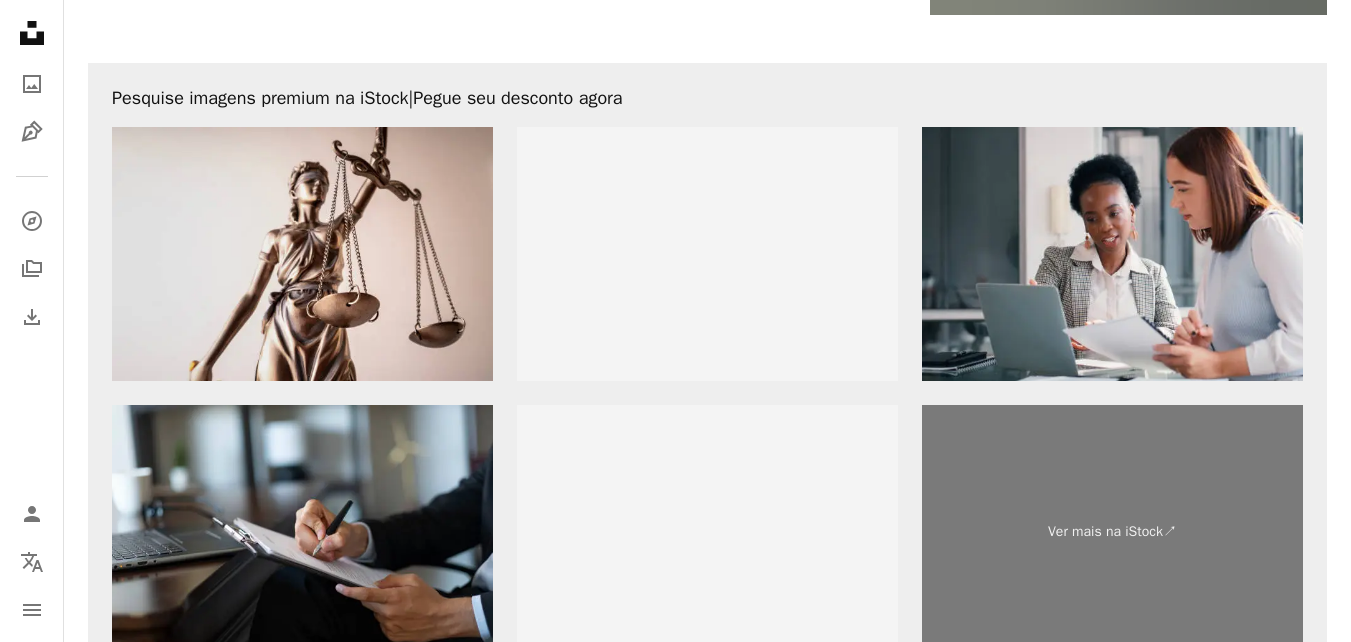 scroll, scrollTop: 4393, scrollLeft: 0, axis: vertical 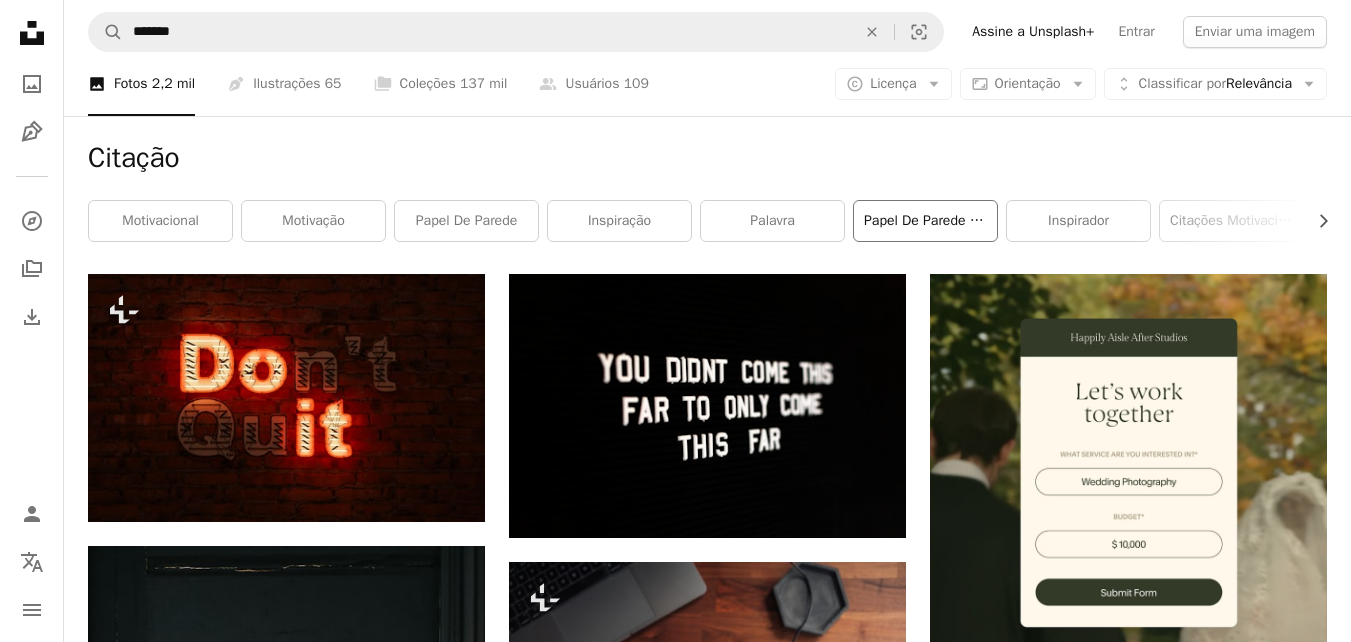 click on "papel de parede de citações" at bounding box center [925, 221] 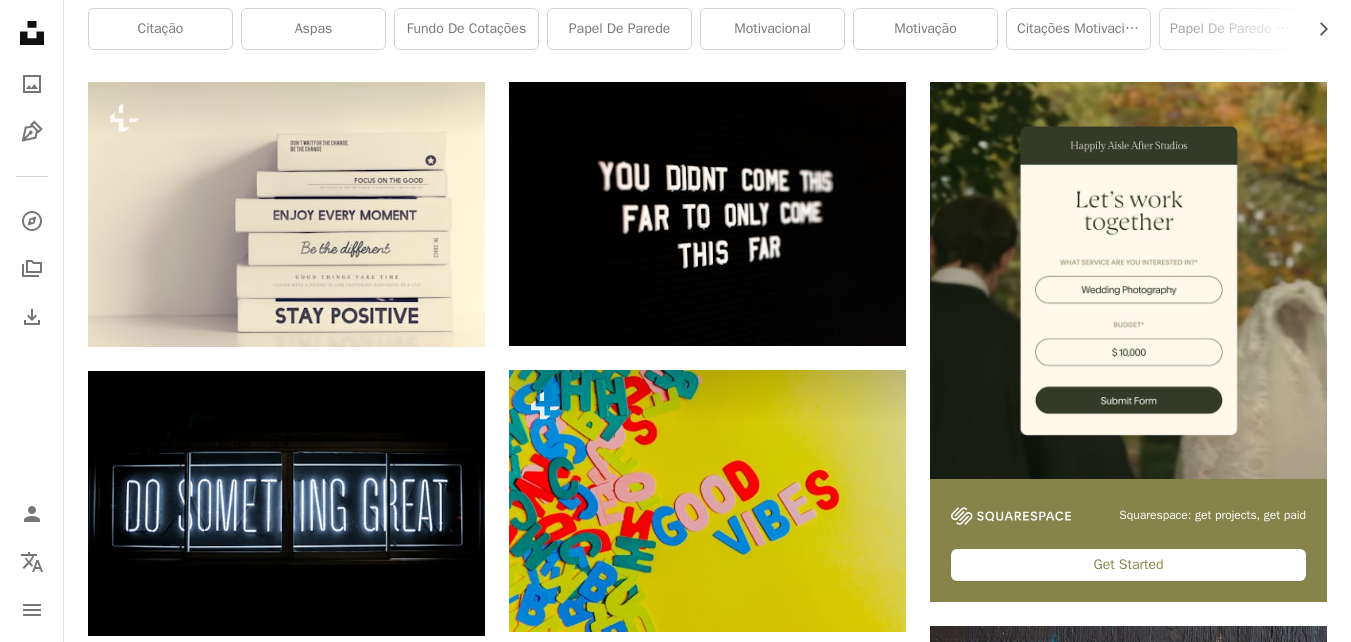 scroll, scrollTop: 0, scrollLeft: 0, axis: both 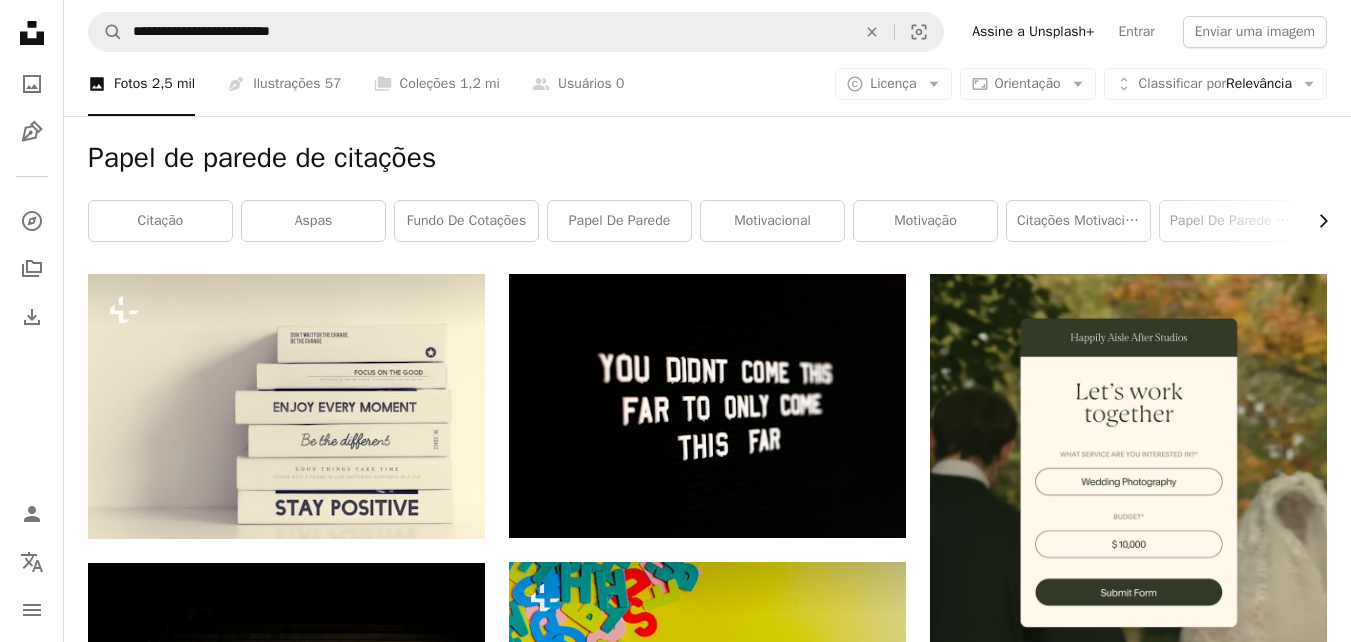 click on "Chevron right" 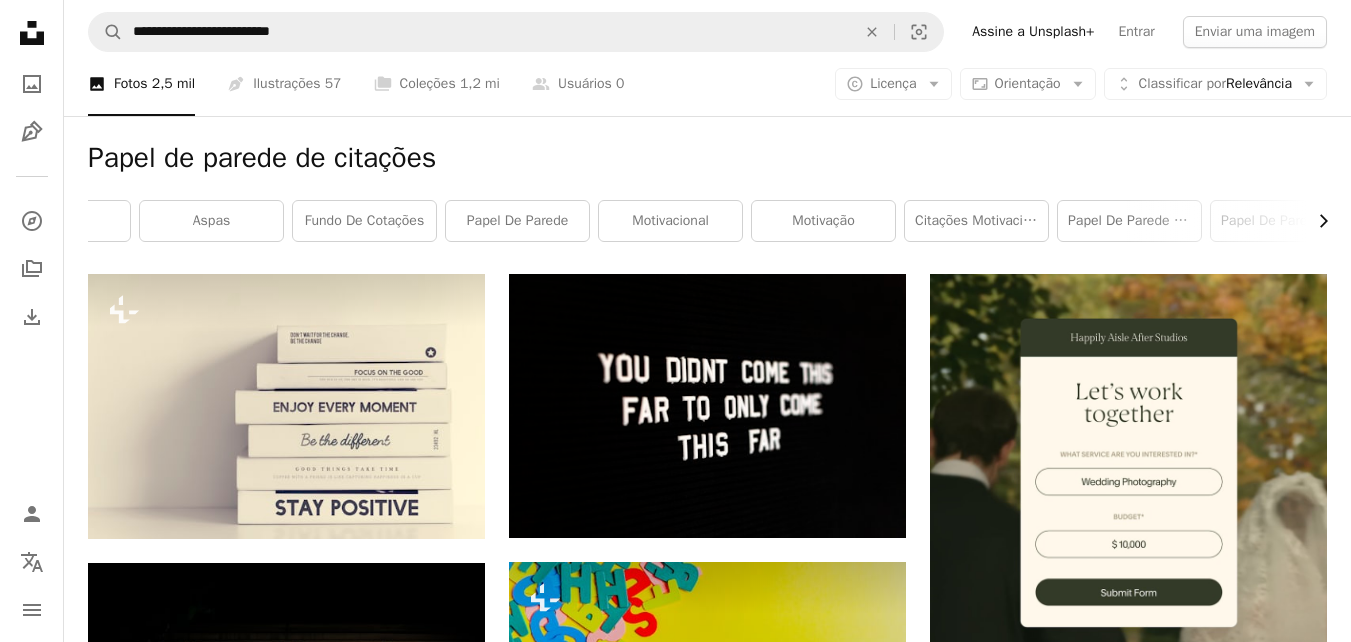 click on "Chevron right" 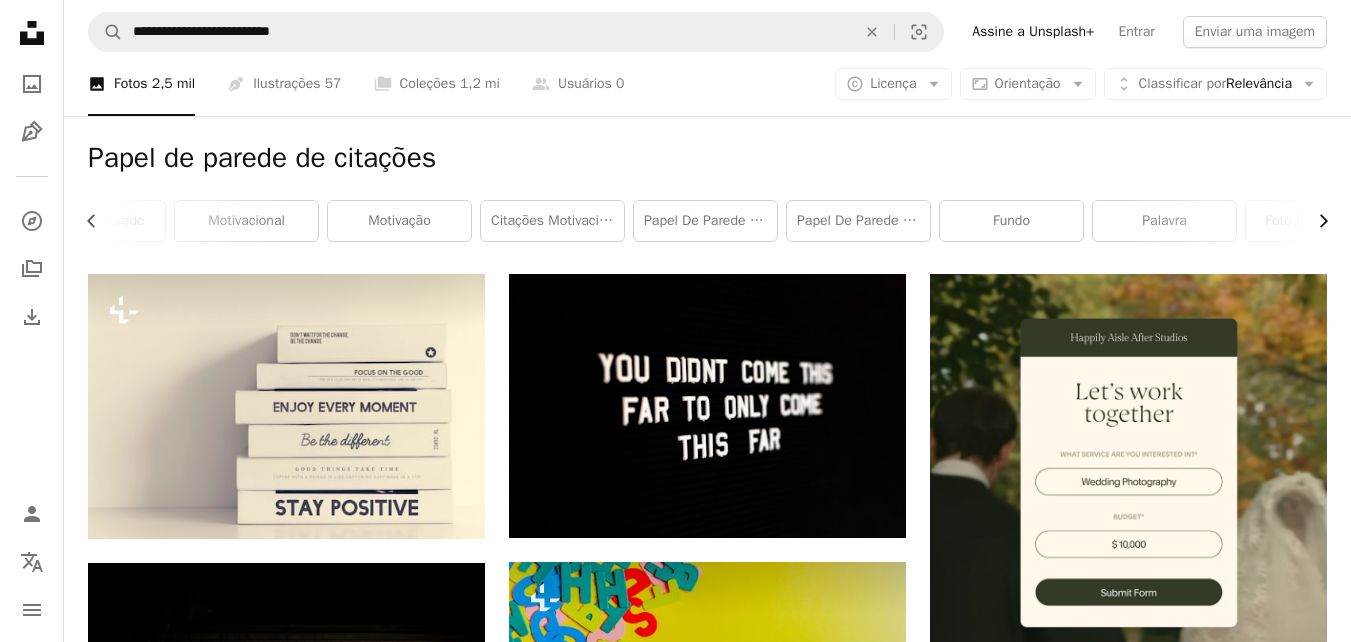 scroll, scrollTop: 0, scrollLeft: 541, axis: horizontal 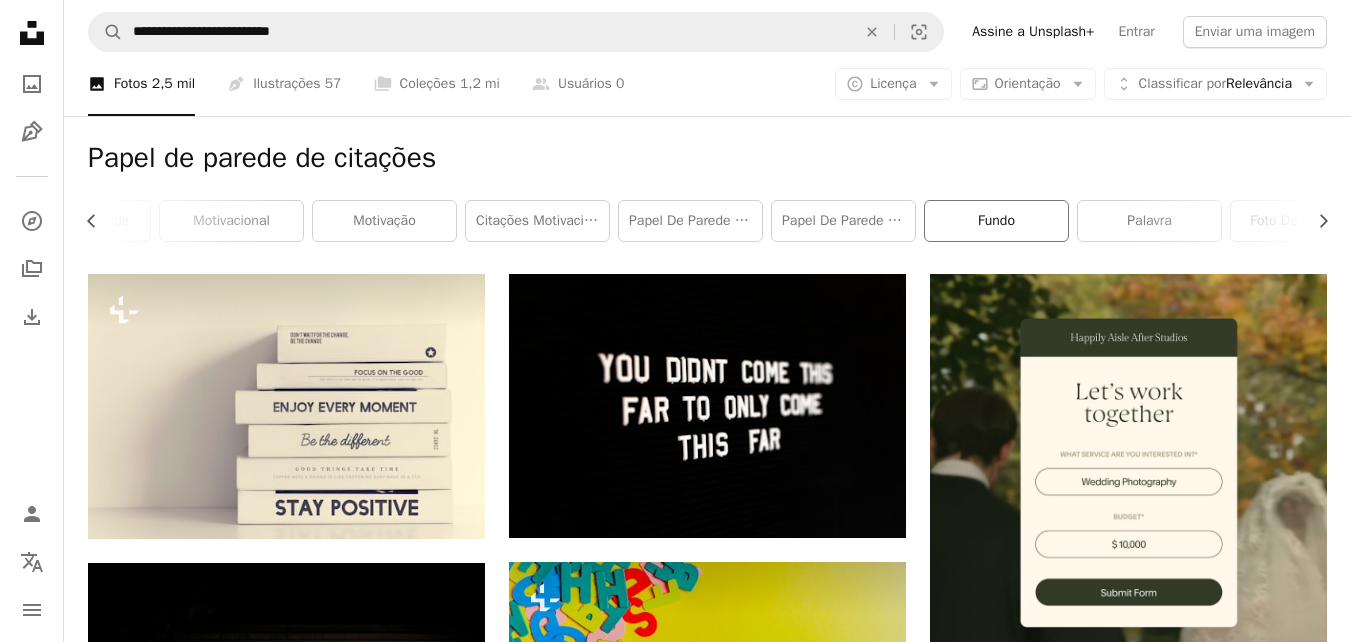click on "fundo" at bounding box center [996, 221] 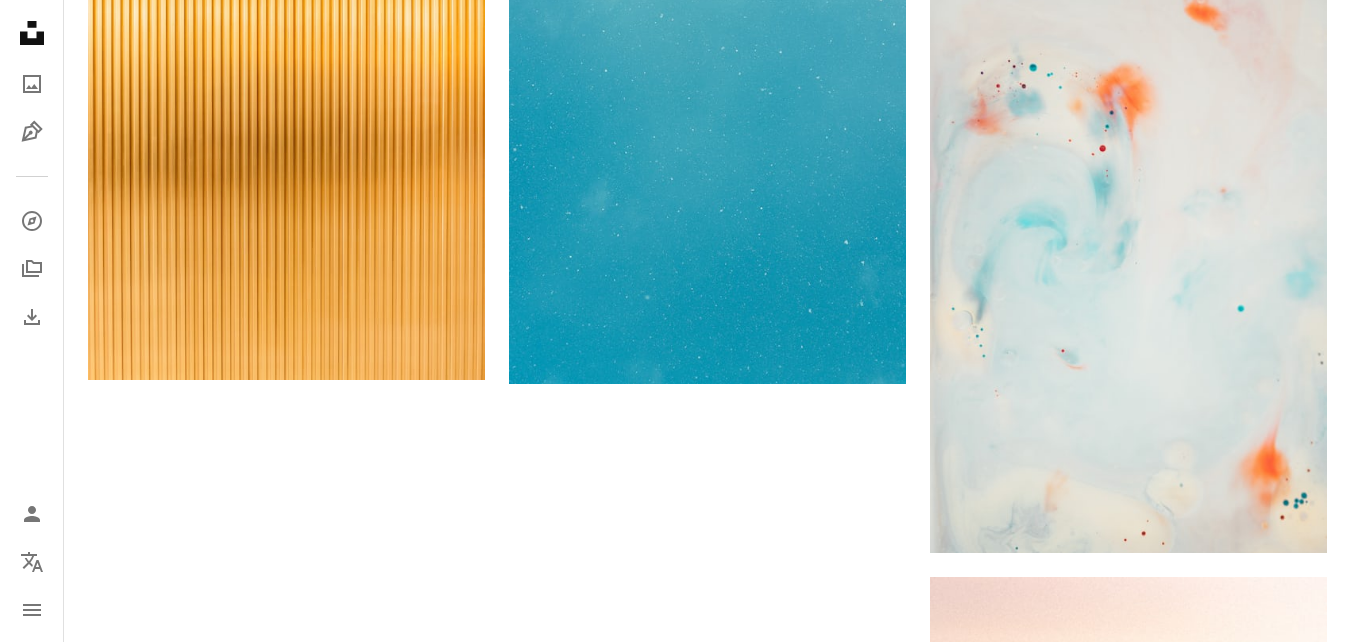 scroll, scrollTop: 2634, scrollLeft: 0, axis: vertical 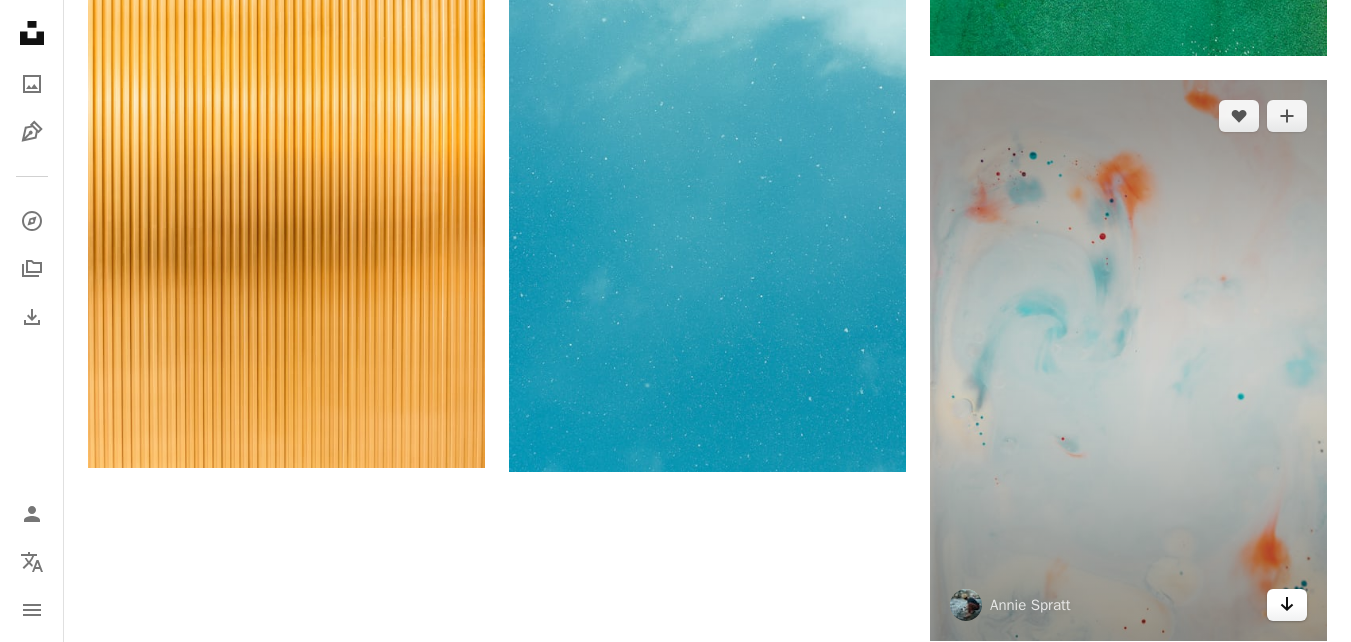 click on "Arrow pointing down" 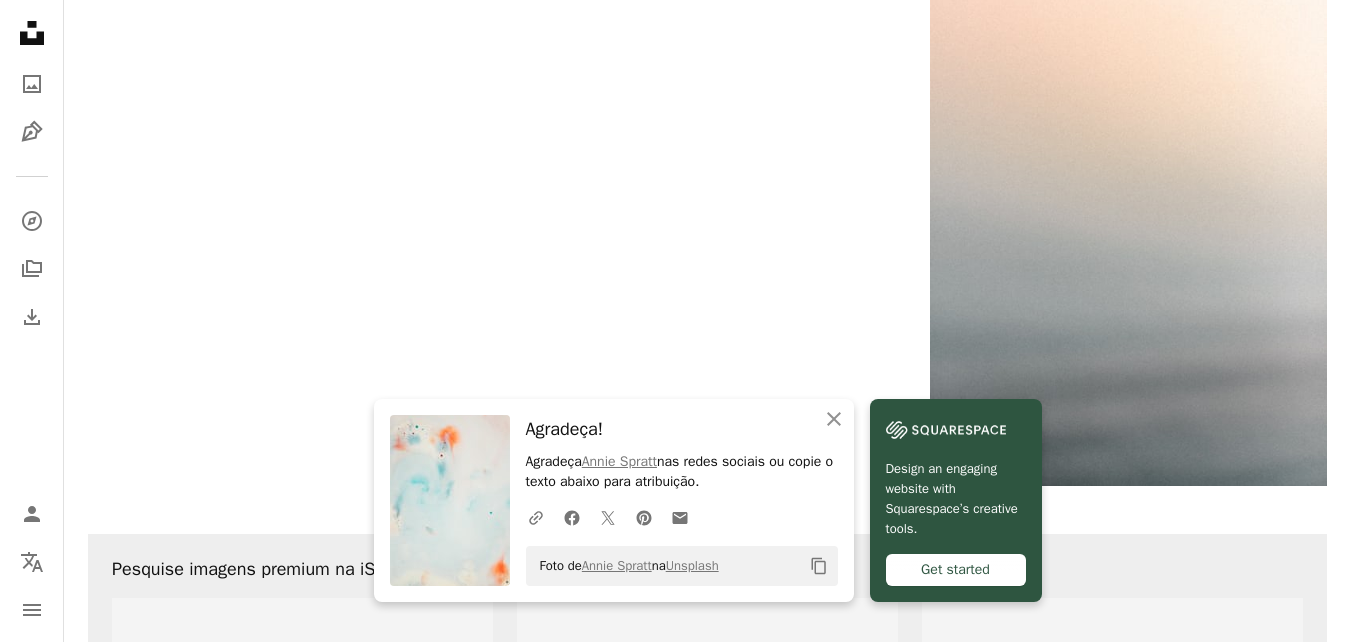 scroll, scrollTop: 3368, scrollLeft: 0, axis: vertical 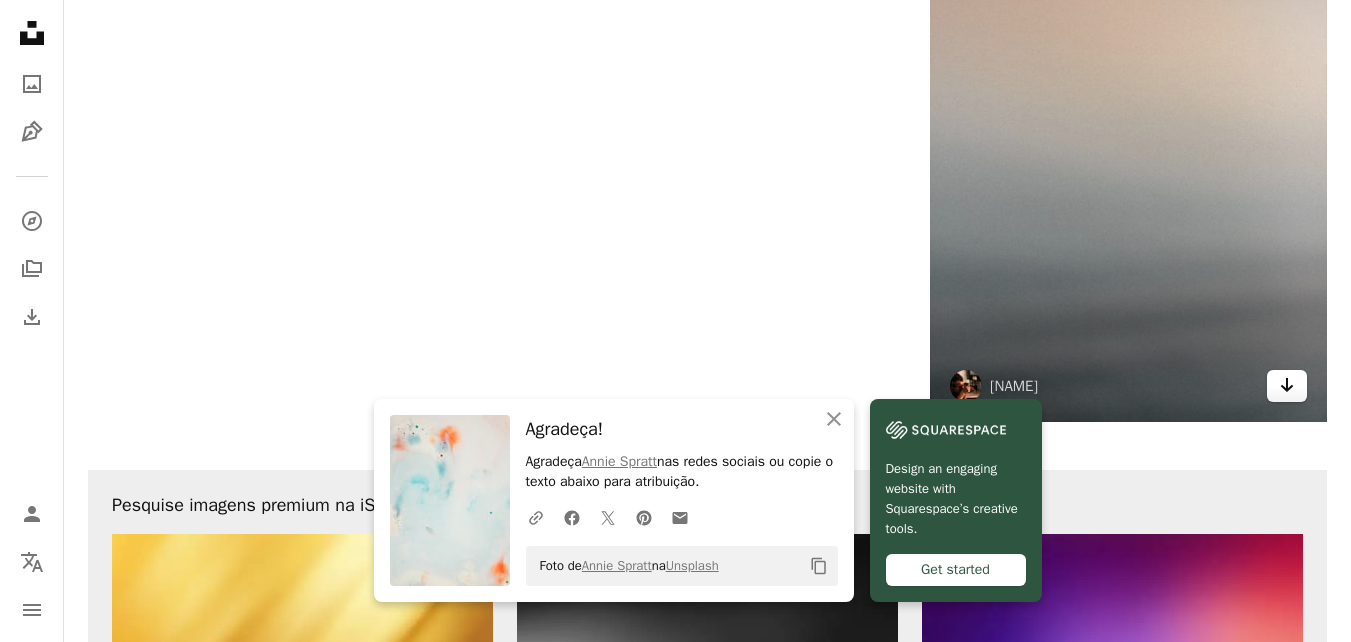 click 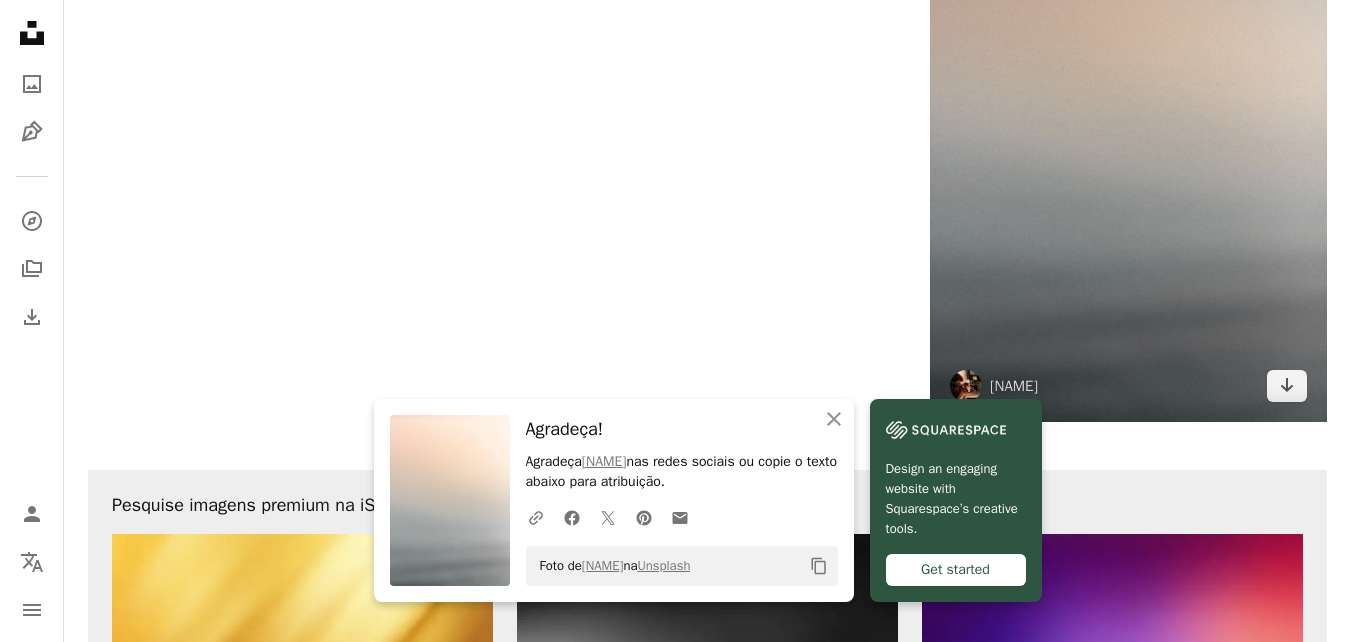click at bounding box center [1128, 125] 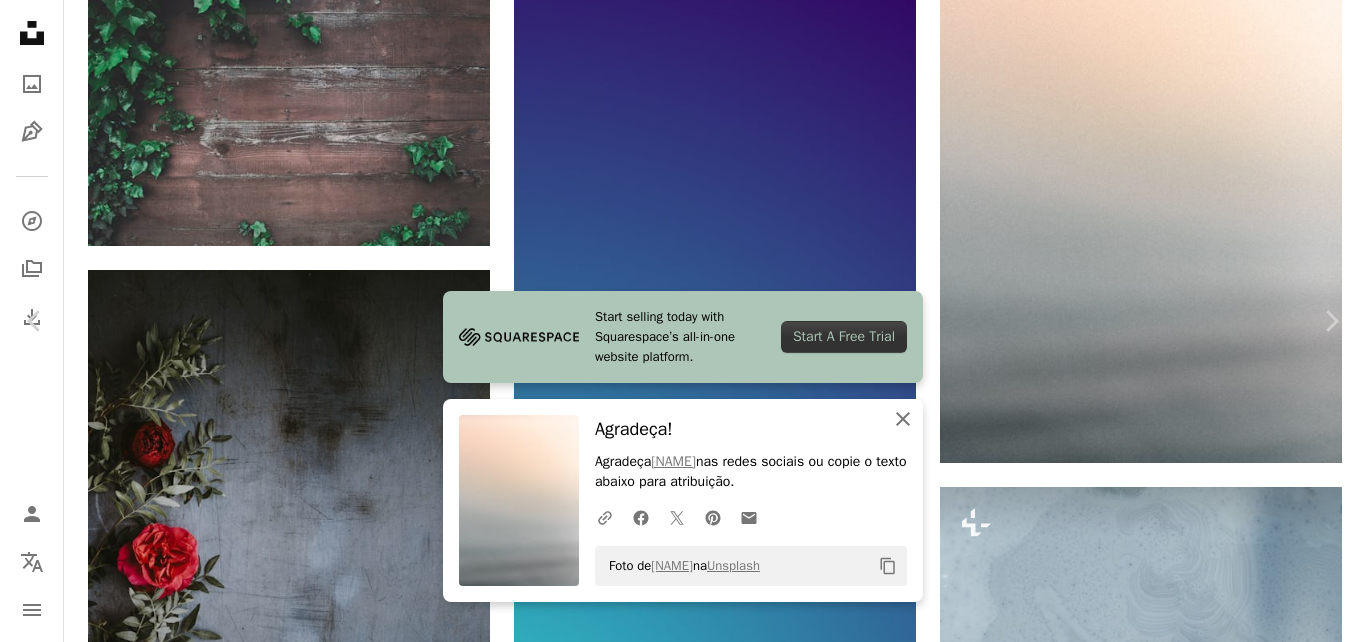 click on "An X shape Fechar" at bounding box center (903, 419) 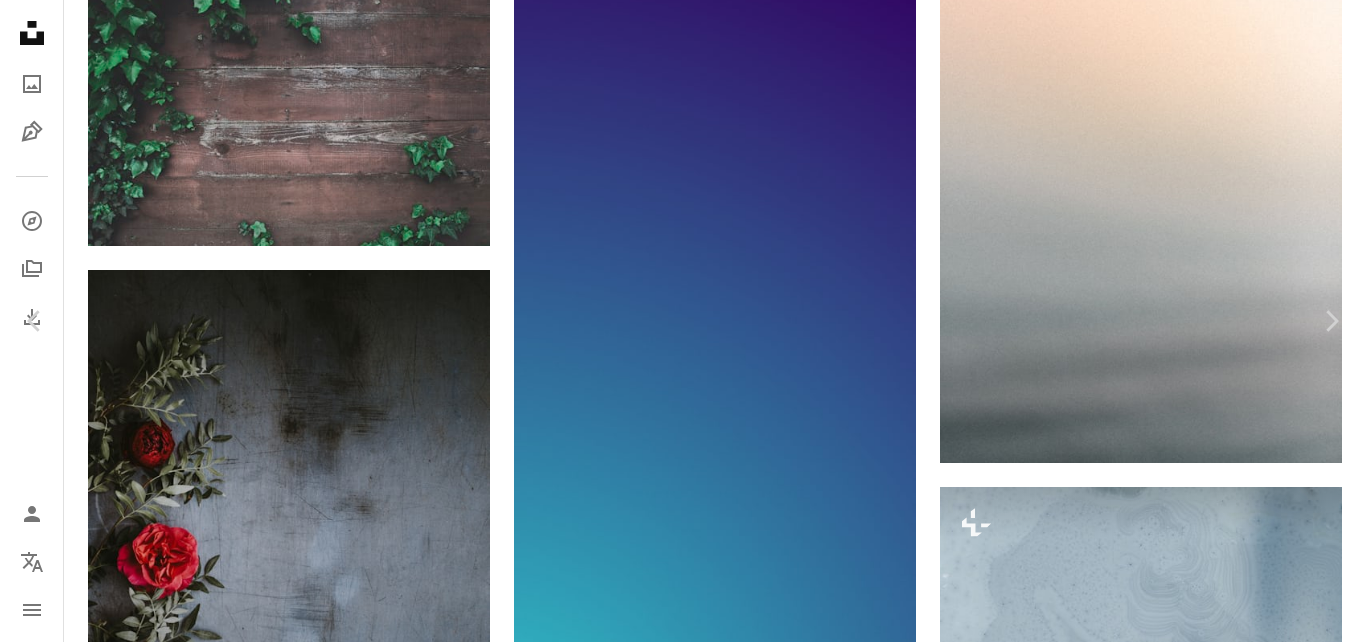 click on "An X shape" at bounding box center (20, 20) 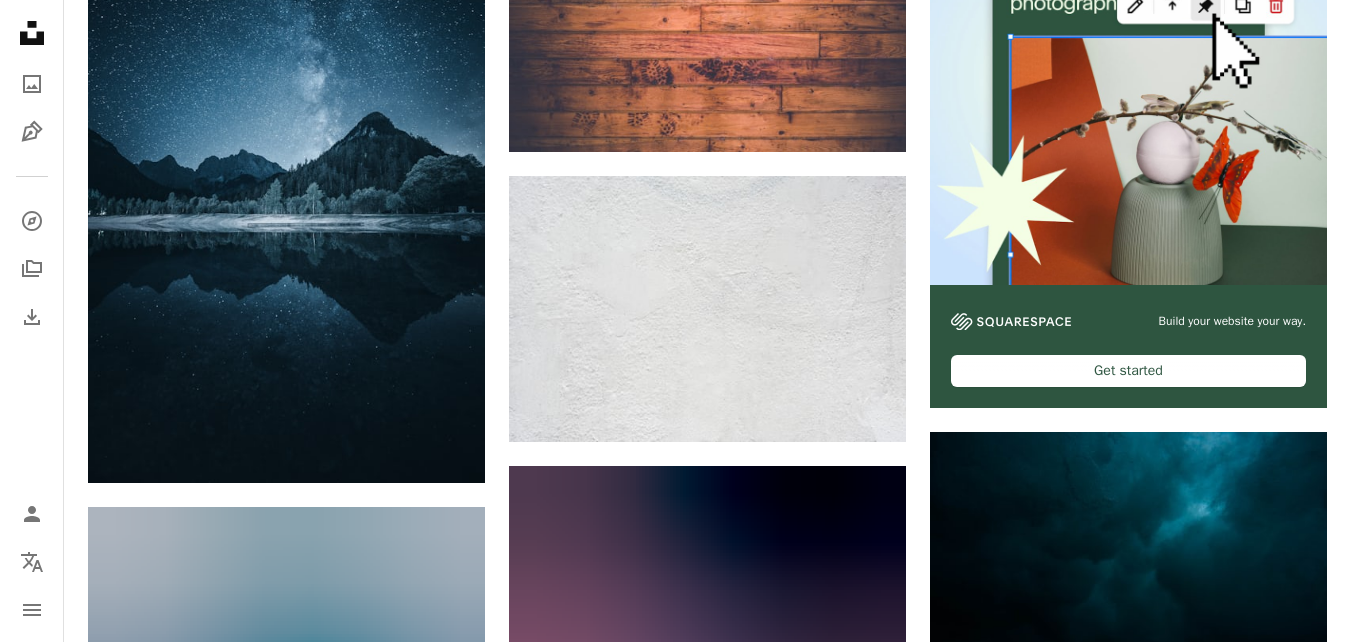 scroll, scrollTop: 0, scrollLeft: 0, axis: both 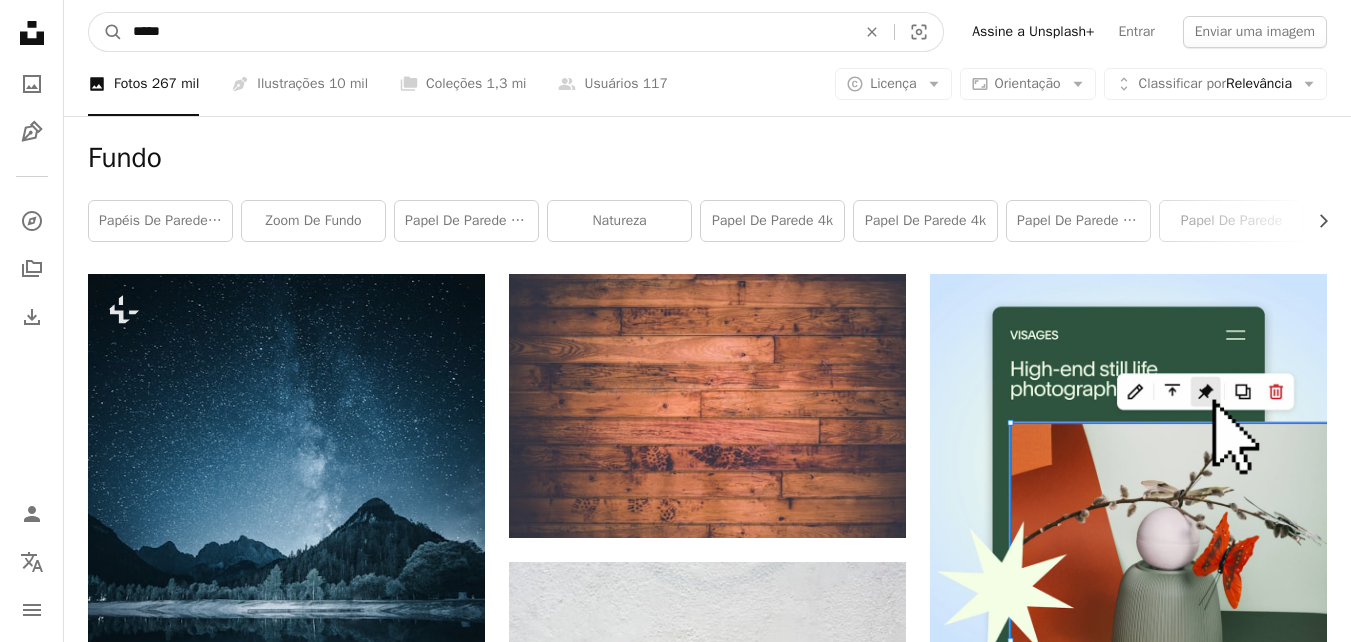 click on "A magnifying glass ***** An X shape Visual search Assine a Unsplash+ Entrar Enviar uma imagem" at bounding box center [707, 32] 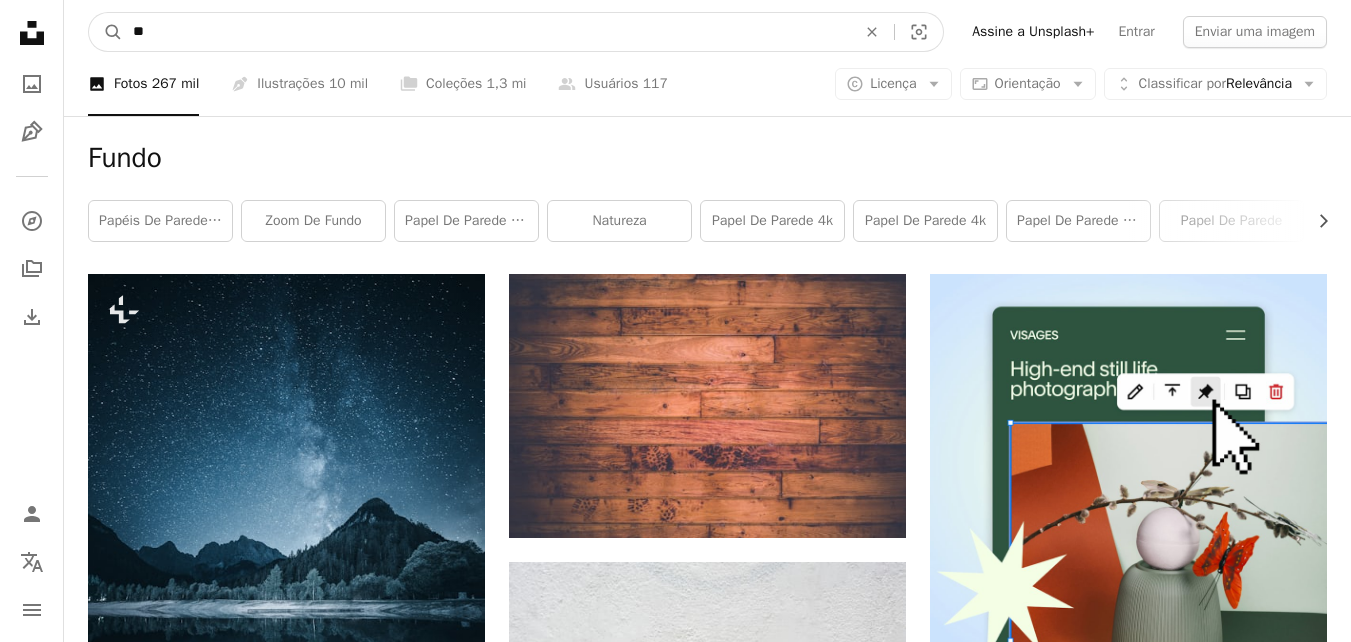 type on "*" 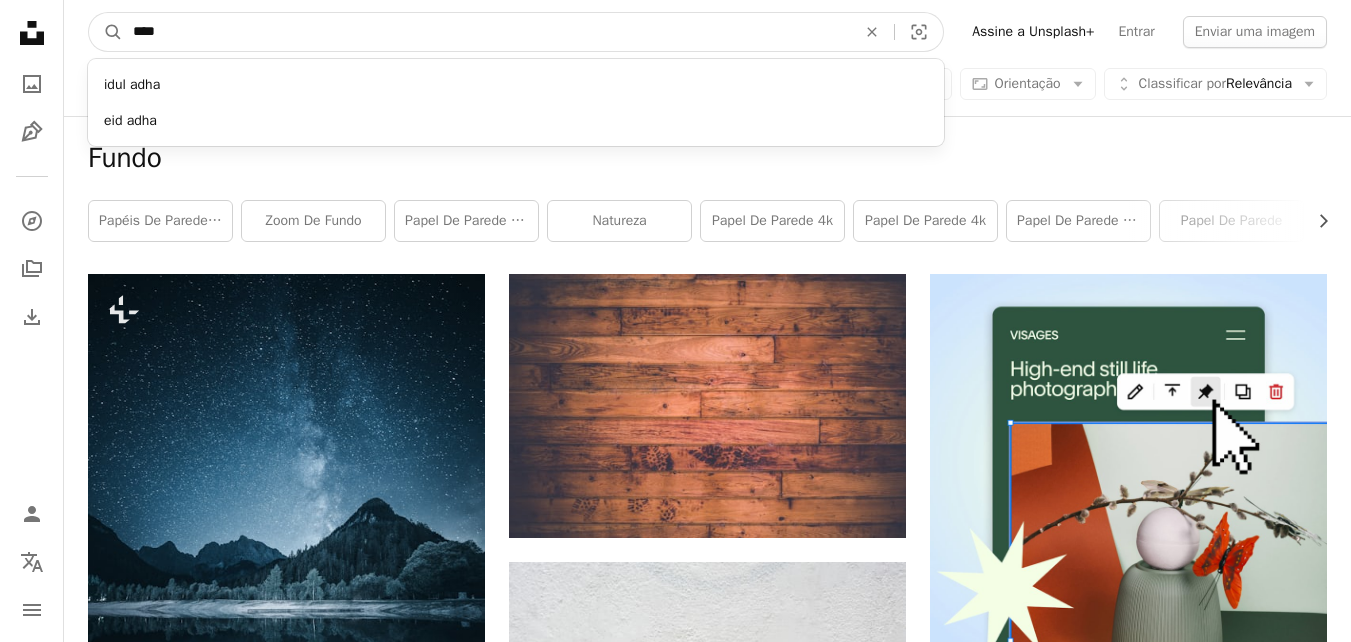 type on "****" 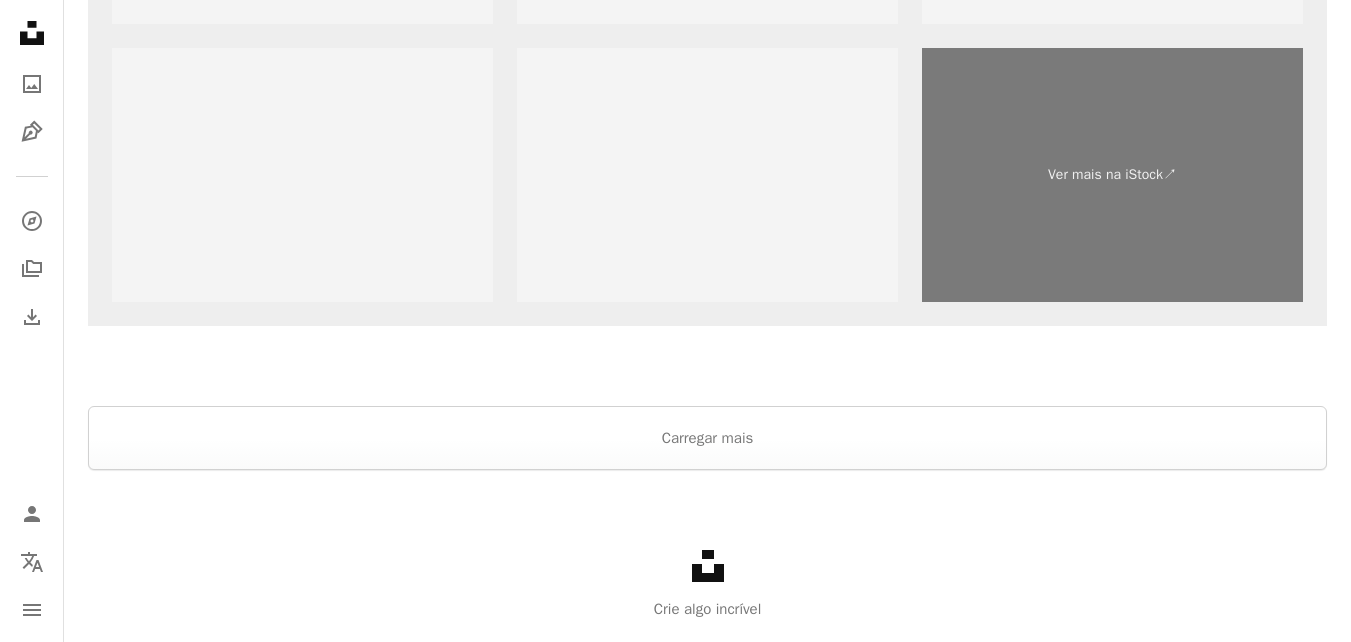 scroll, scrollTop: 3730, scrollLeft: 0, axis: vertical 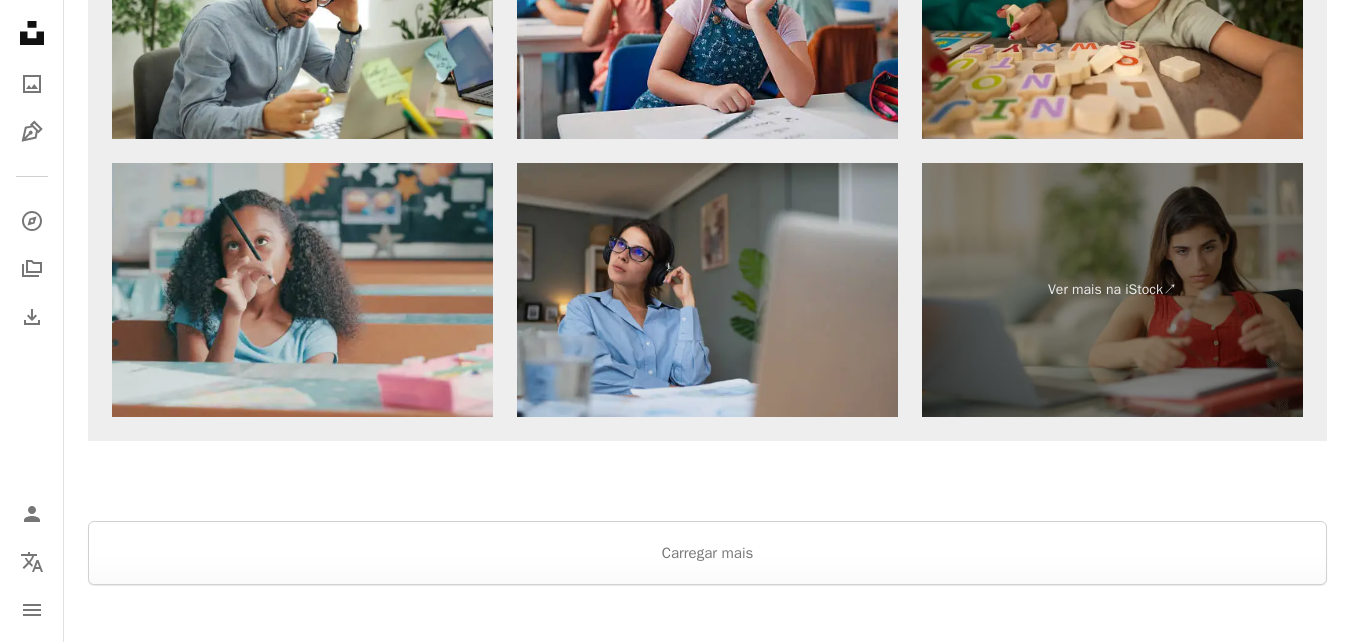 click at bounding box center (707, 290) 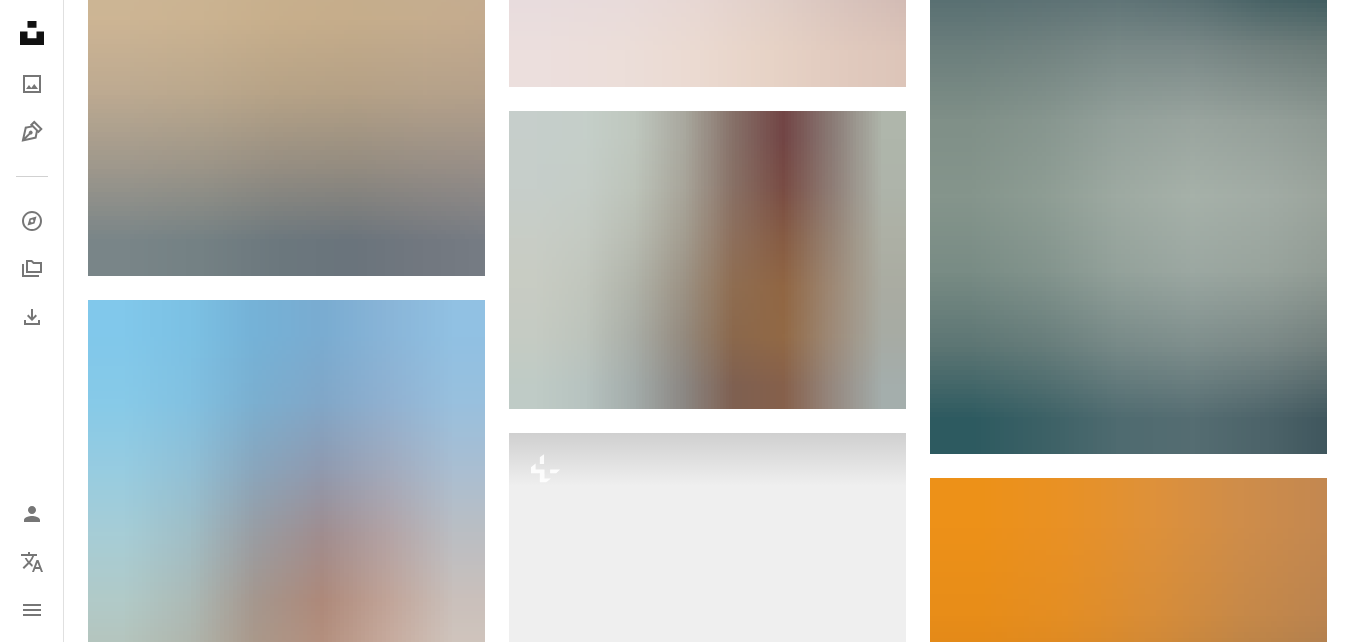 scroll, scrollTop: 3557, scrollLeft: 0, axis: vertical 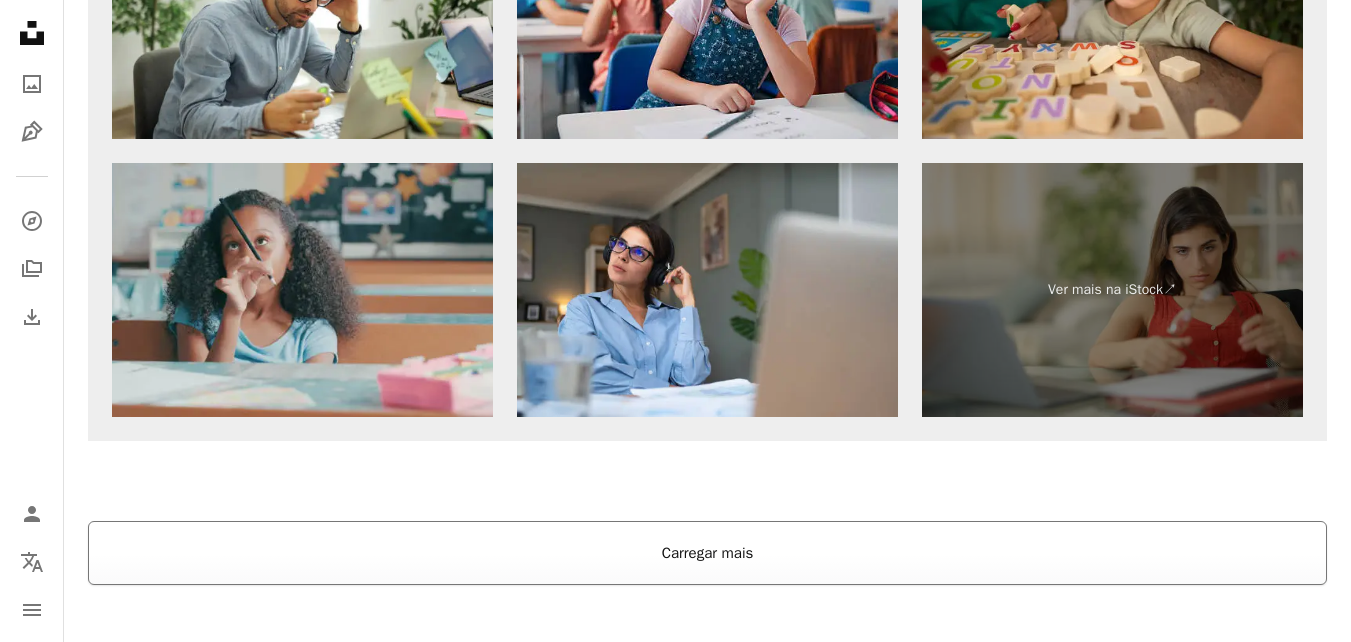 click on "Carregar mais" at bounding box center (707, 553) 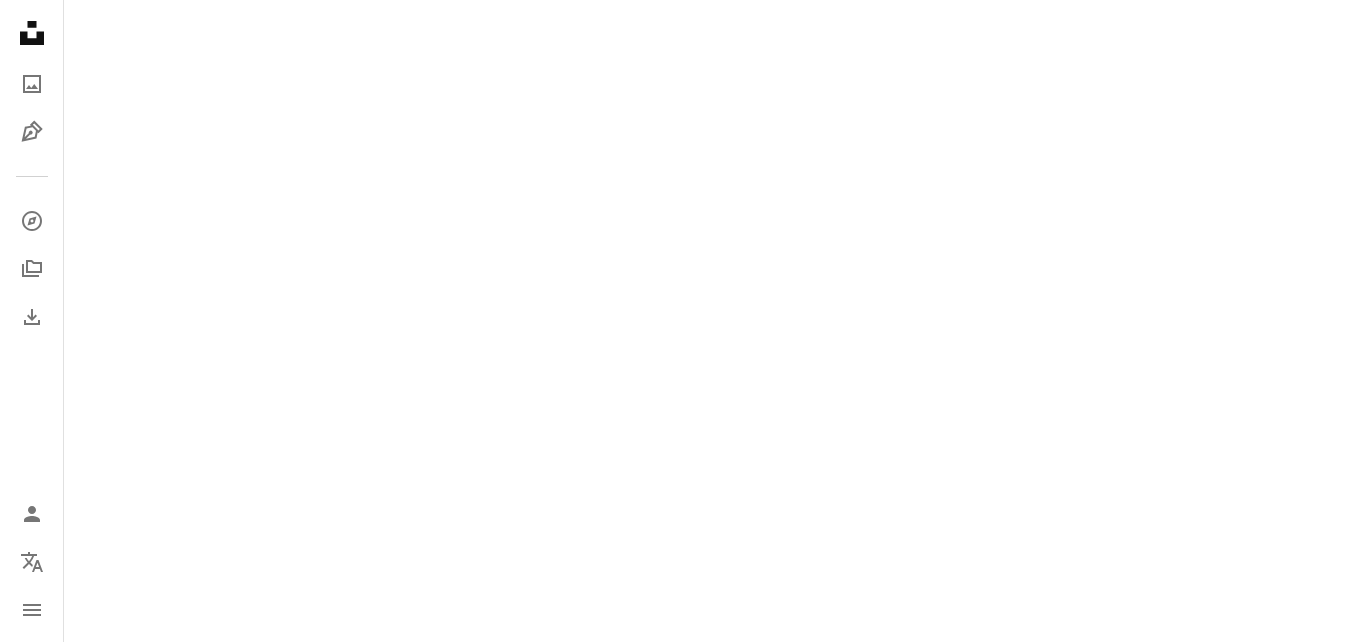 scroll, scrollTop: 2809, scrollLeft: 0, axis: vertical 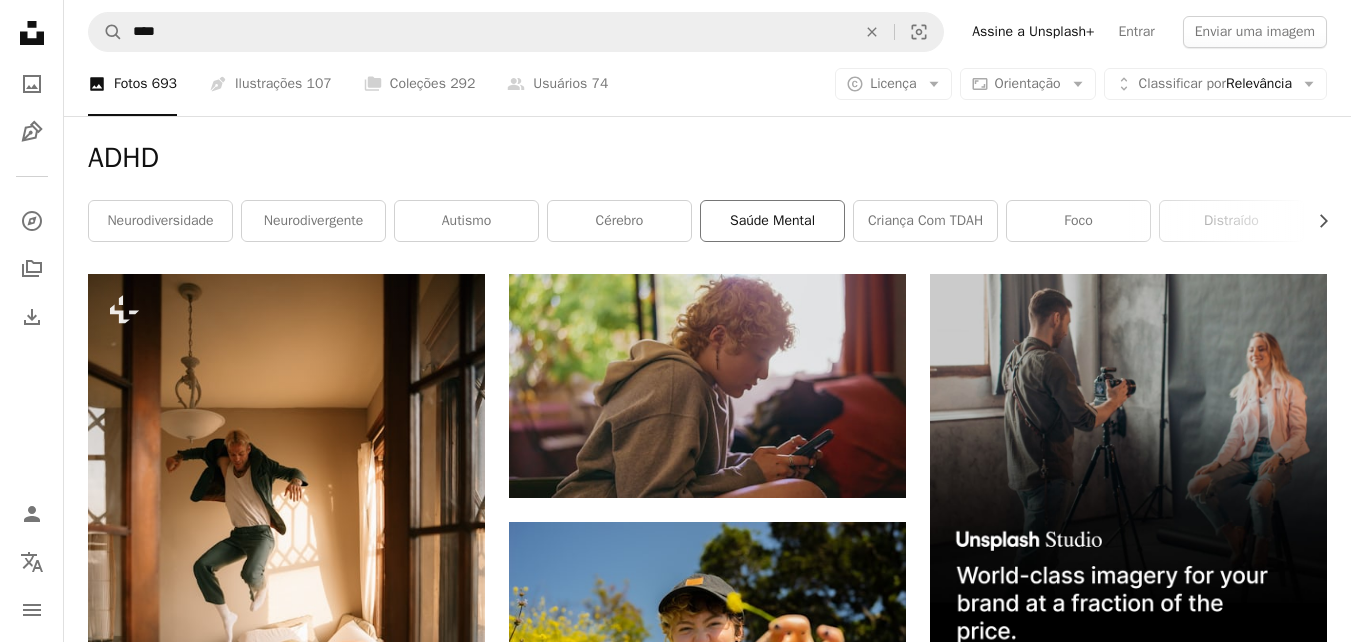 click on "saúde mental" at bounding box center [772, 221] 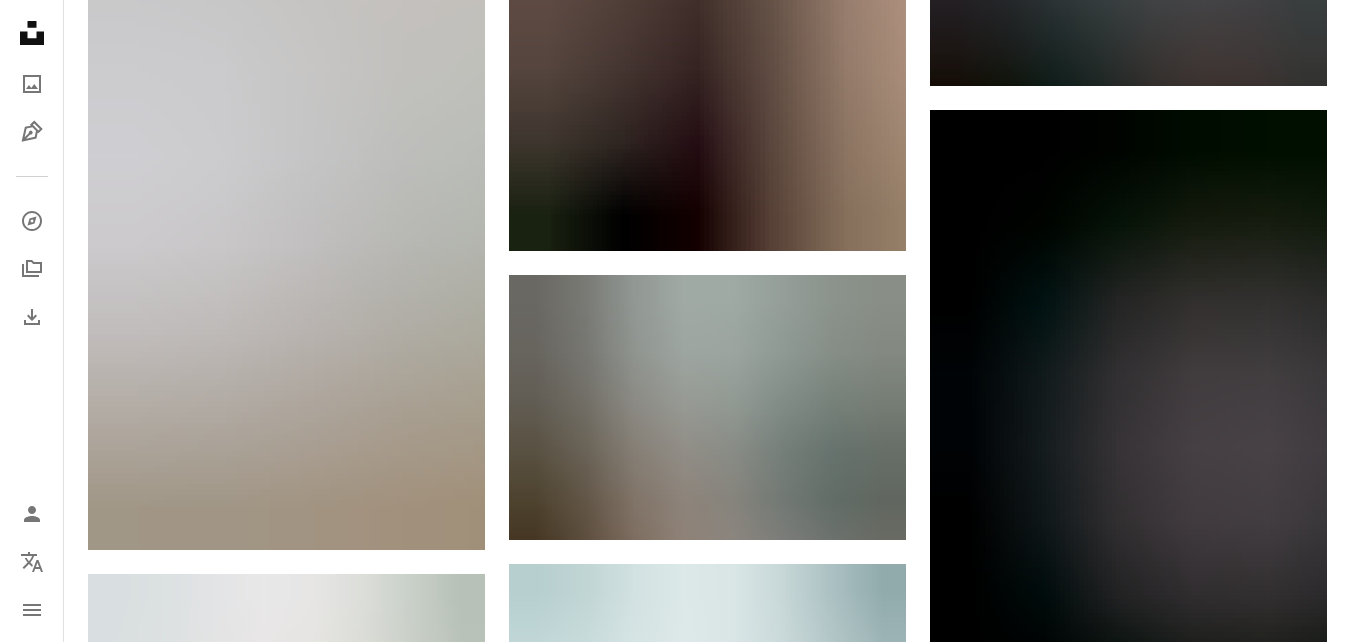 scroll, scrollTop: 1533, scrollLeft: 0, axis: vertical 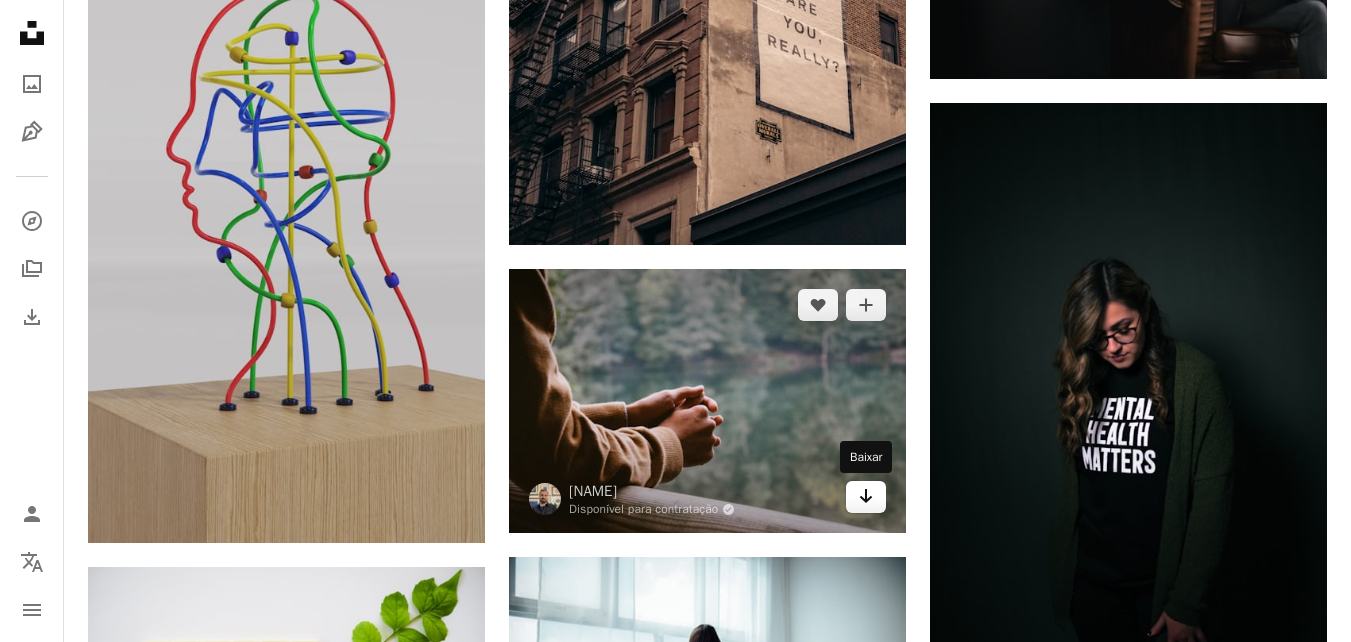 click on "Arrow pointing down" 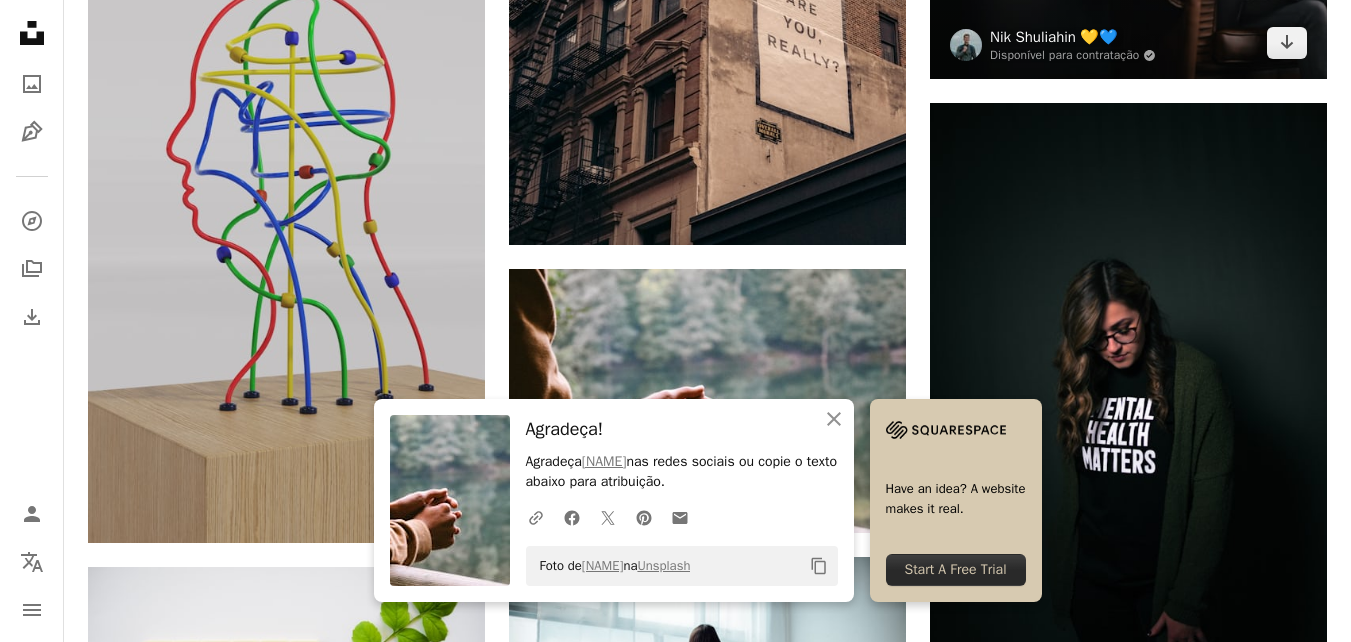 click on "Nik Shuliahin 💛💙" at bounding box center [1073, 37] 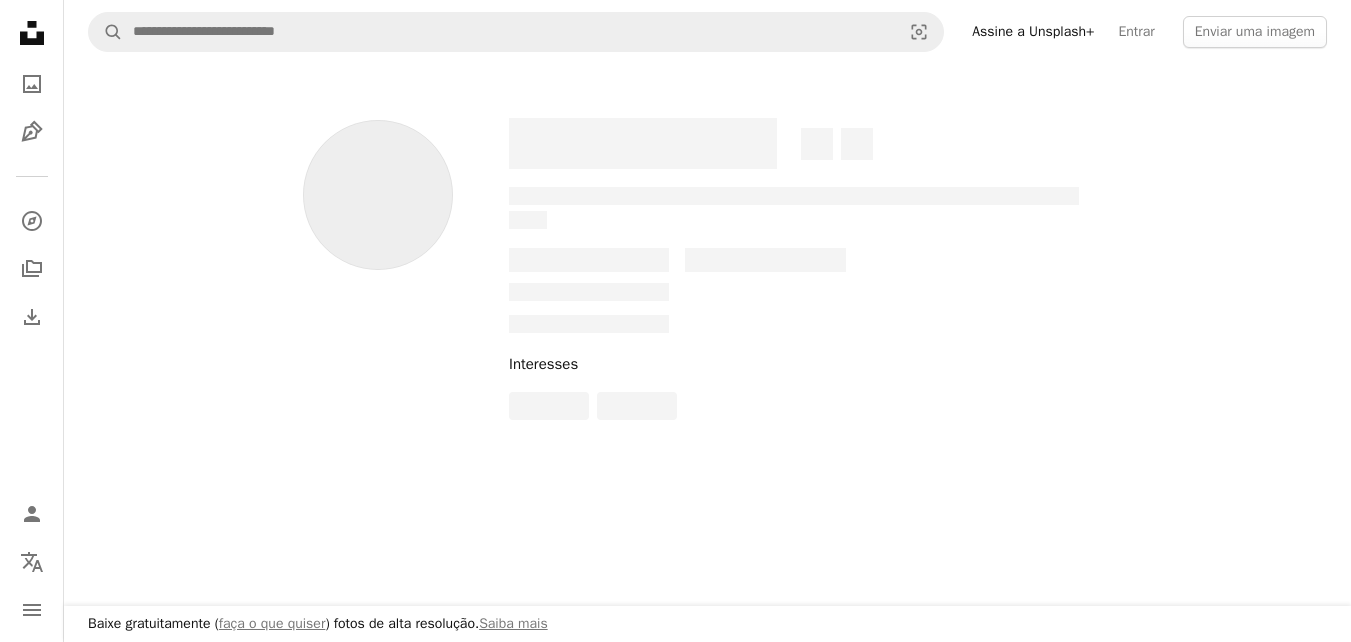 scroll, scrollTop: 0, scrollLeft: 0, axis: both 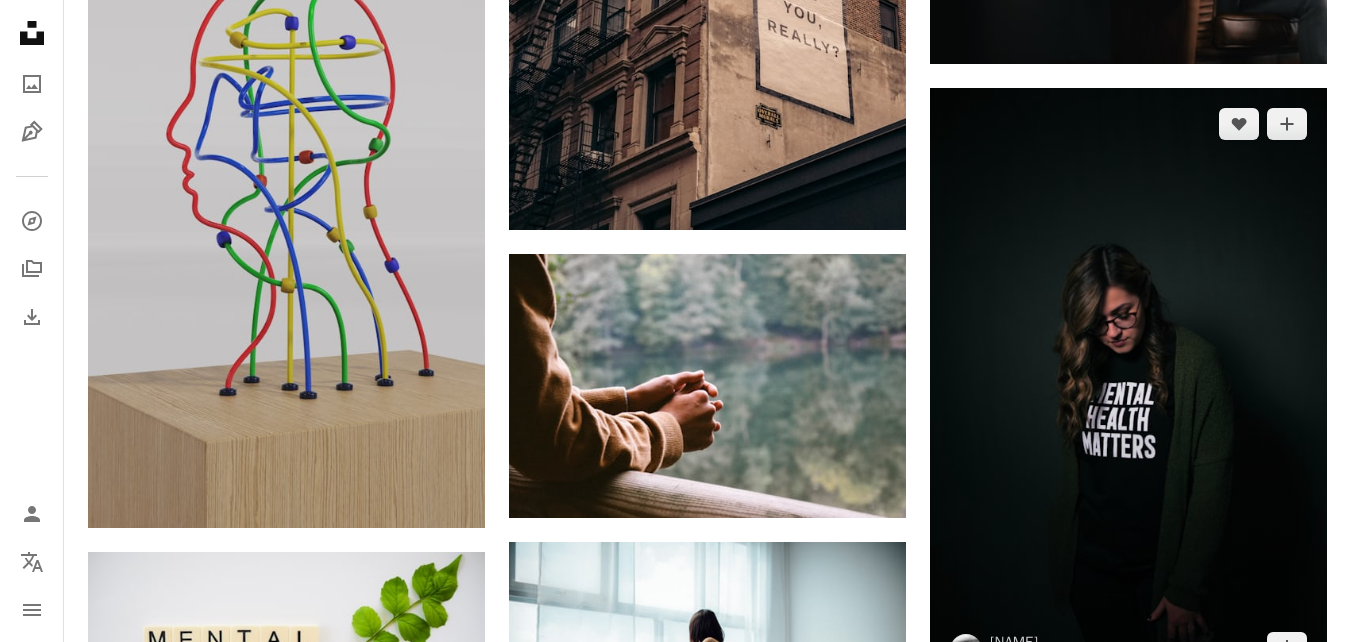 click at bounding box center [1128, 386] 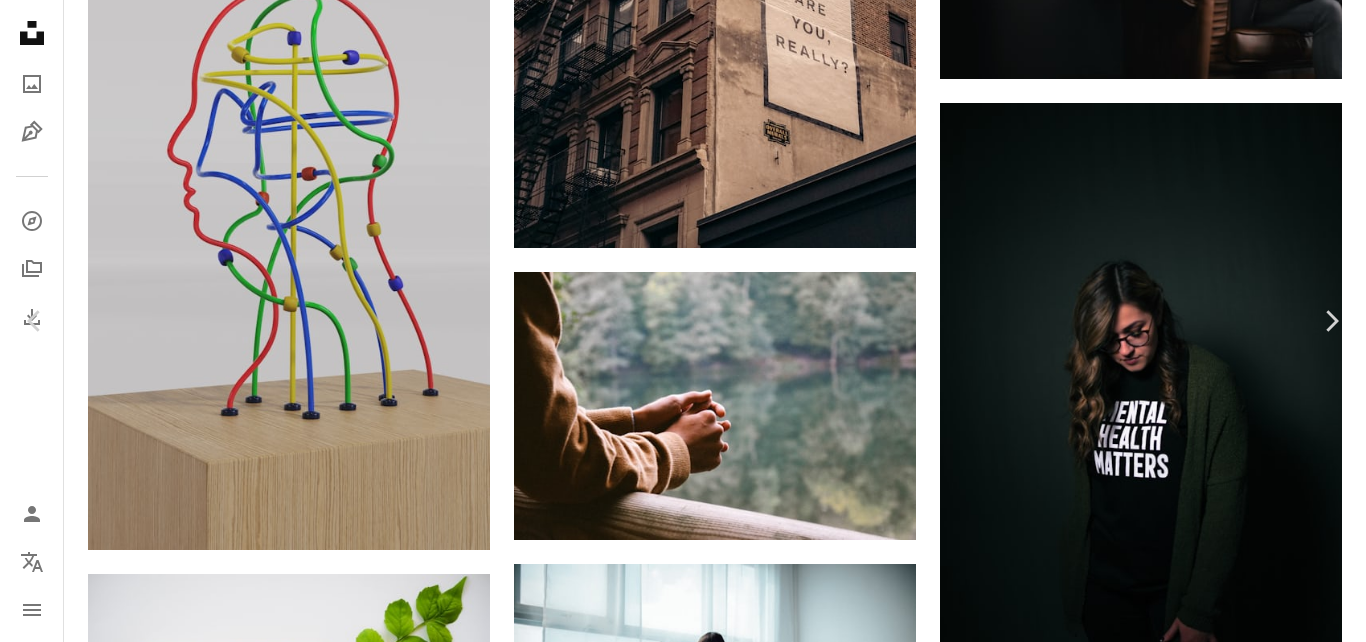 scroll, scrollTop: 241, scrollLeft: 0, axis: vertical 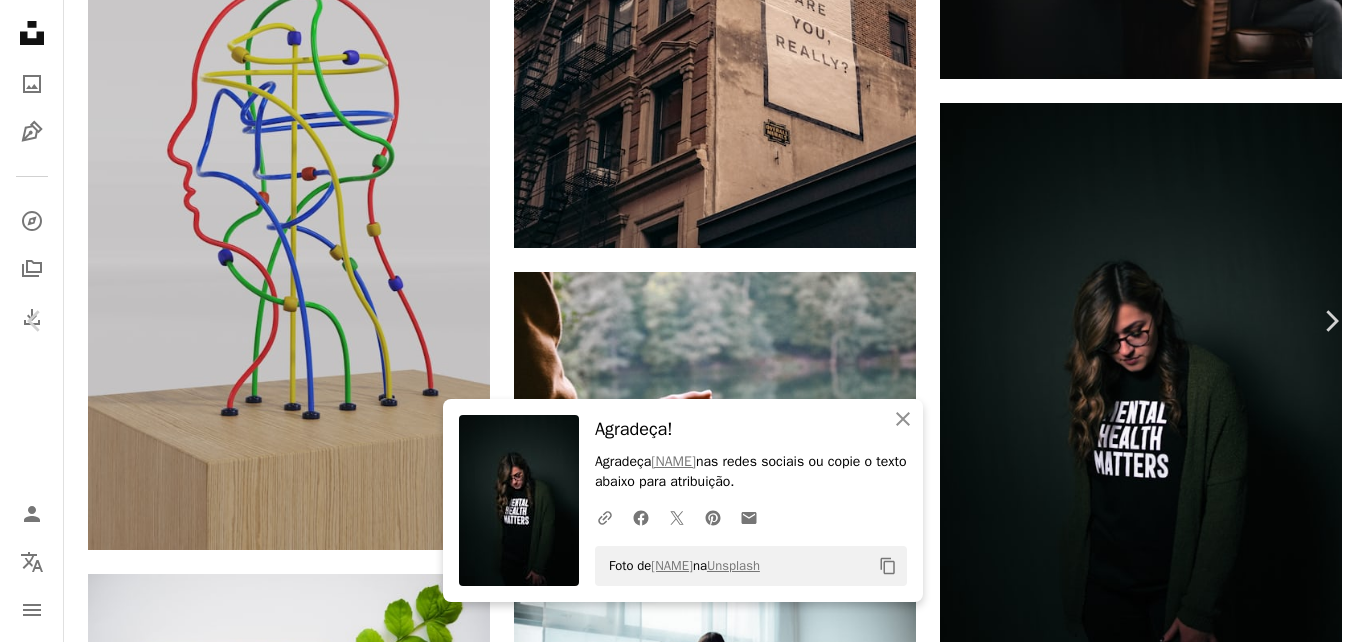 click at bounding box center (519, 500) 